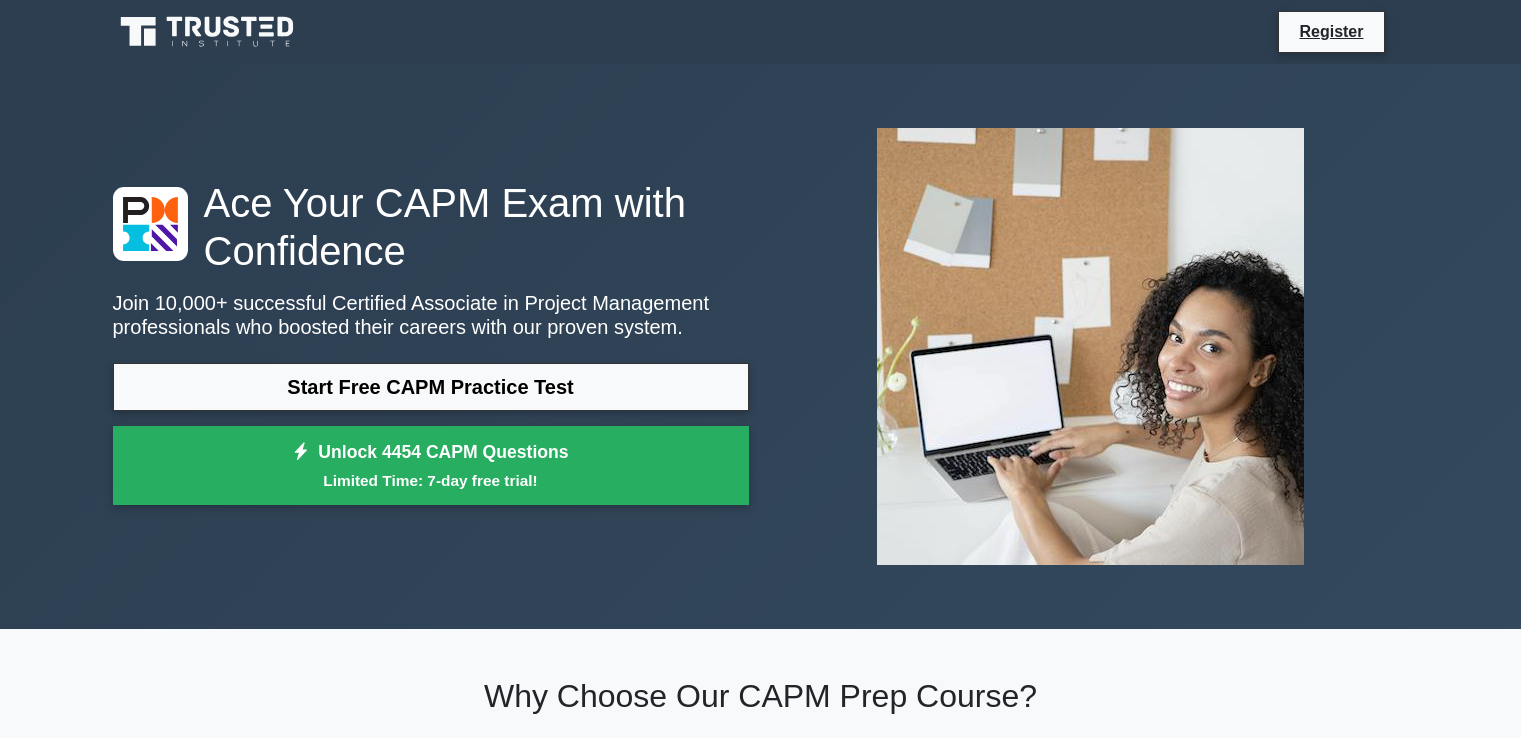 scroll, scrollTop: 0, scrollLeft: 0, axis: both 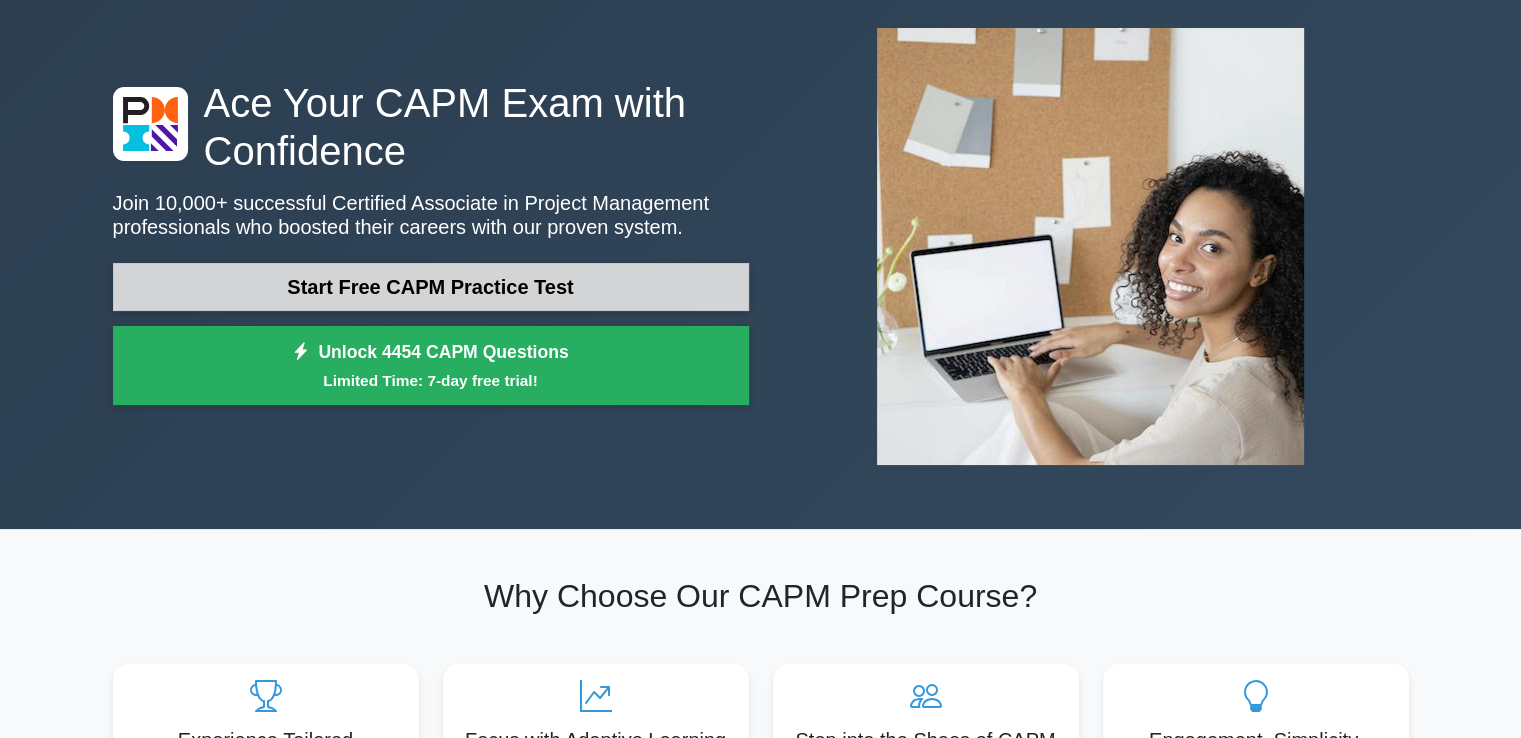 click on "Start Free CAPM Practice Test" at bounding box center (431, 287) 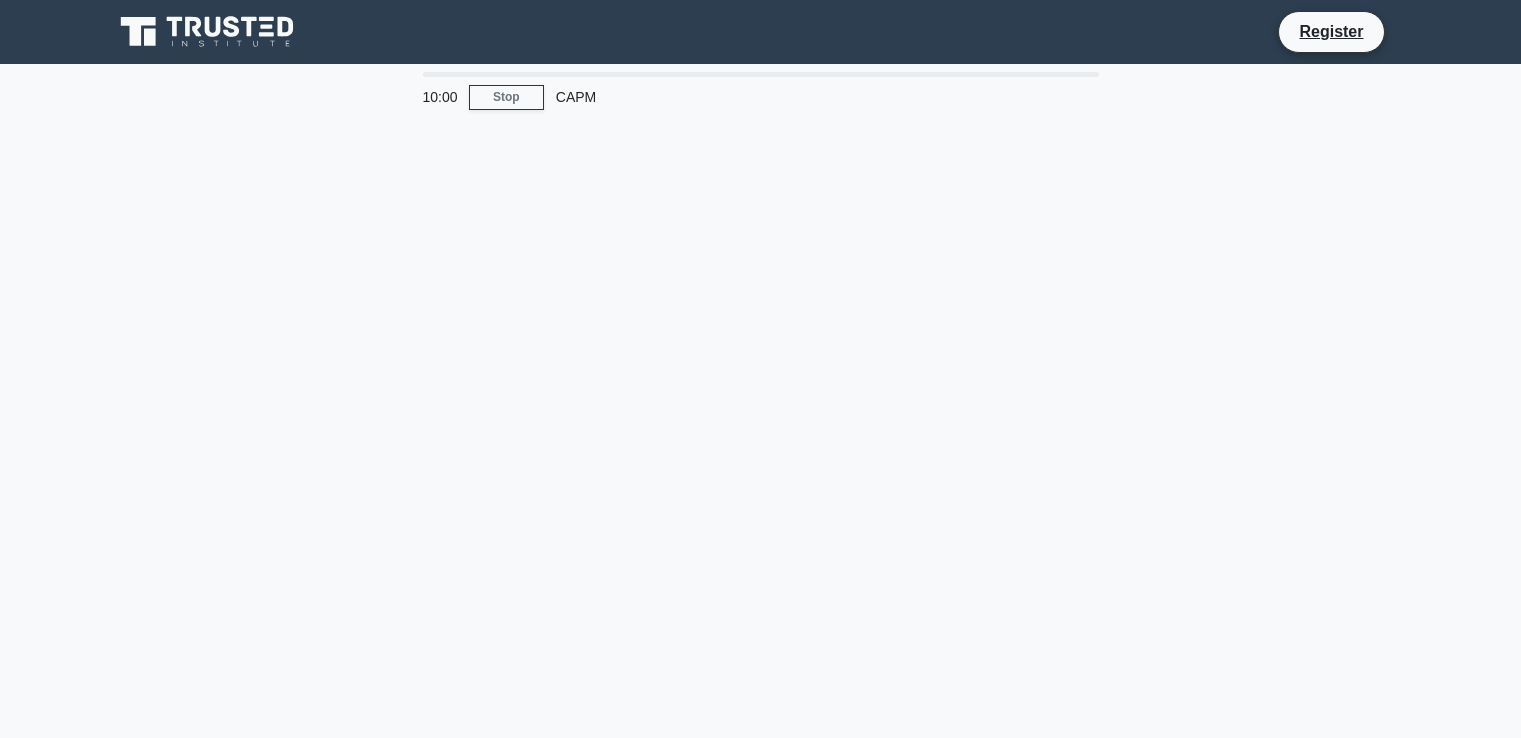 scroll, scrollTop: 0, scrollLeft: 0, axis: both 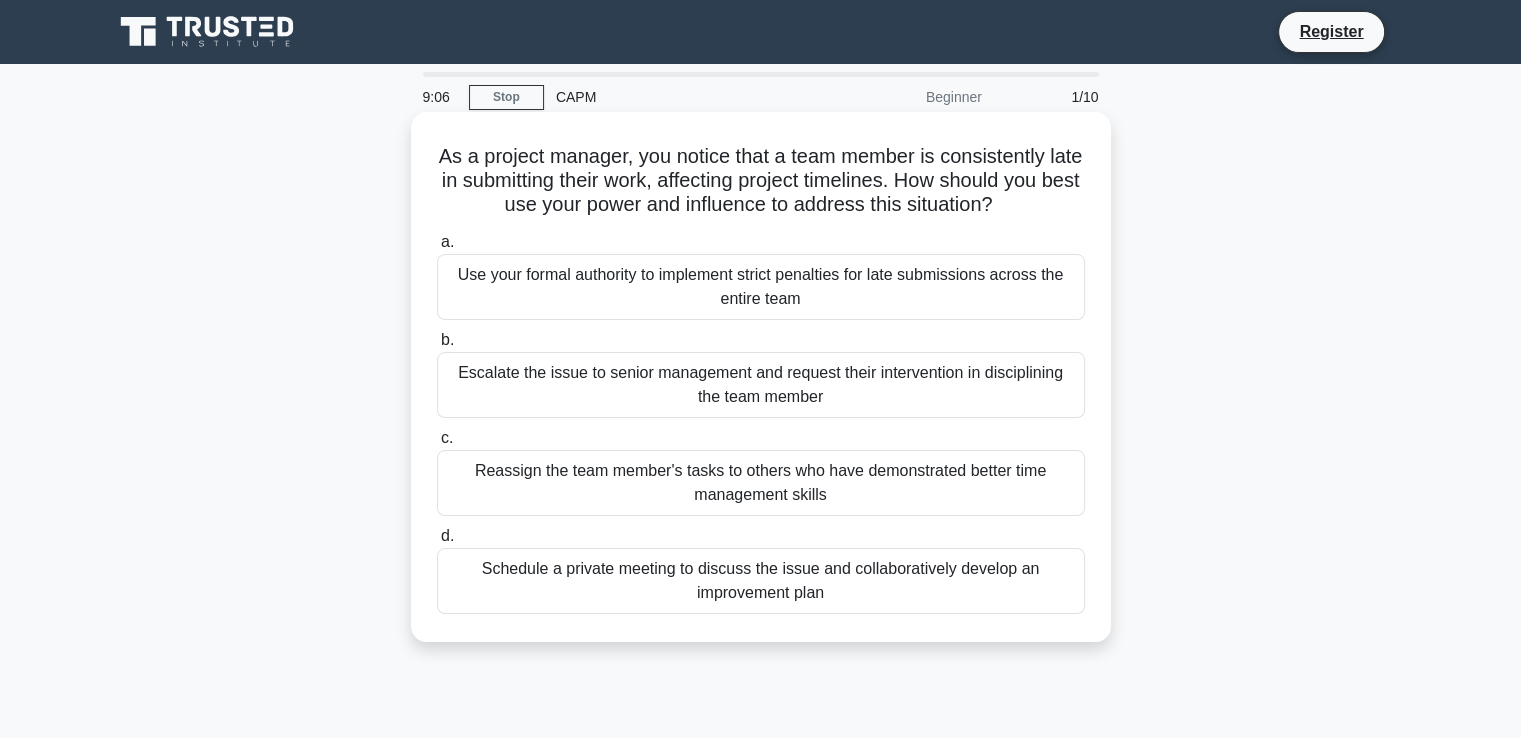 click on "Schedule a private meeting to discuss the issue and collaboratively develop an improvement plan" at bounding box center [761, 581] 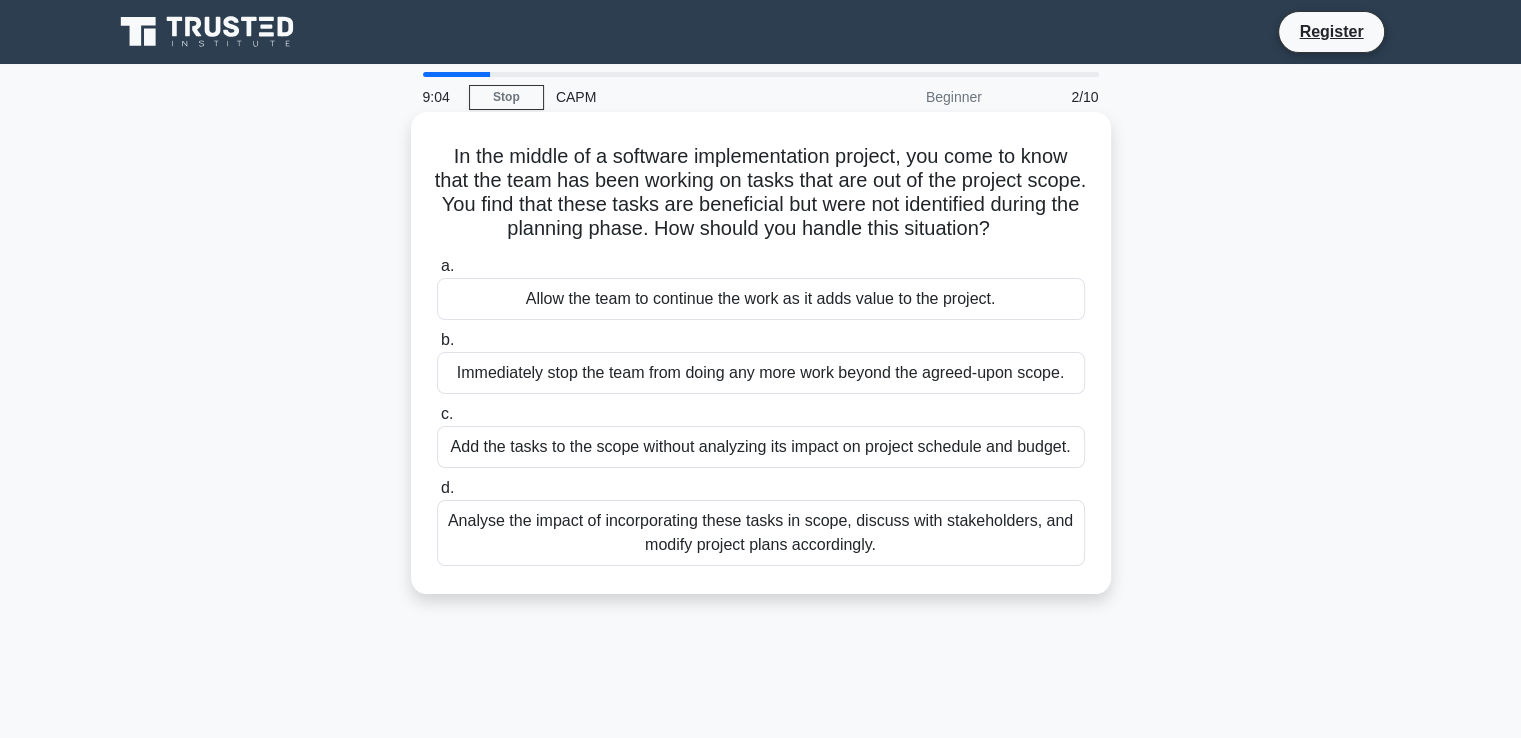 click on "Analyse the impact of incorporating these tasks in scope, discuss with stakeholders, and modify project plans accordingly." at bounding box center (761, 533) 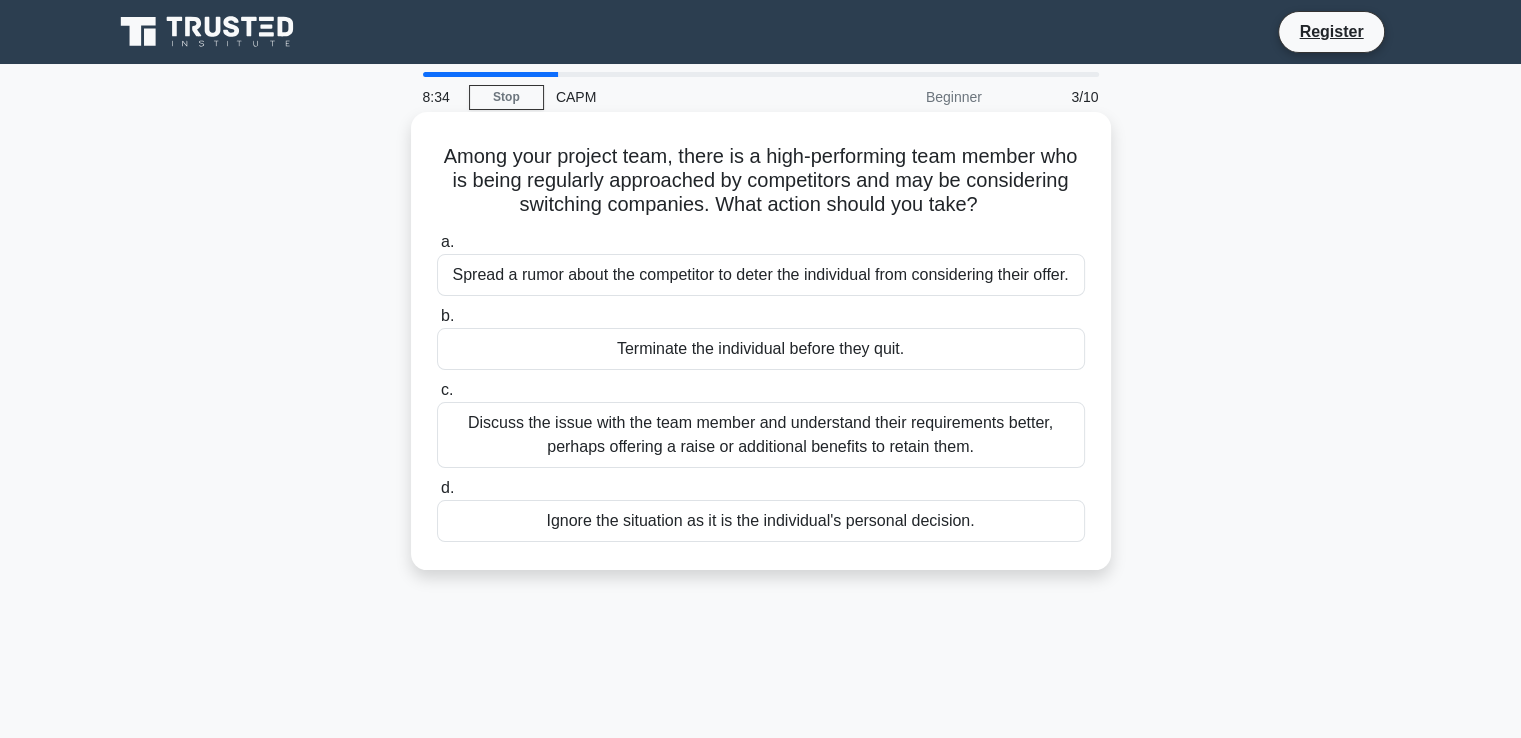 click on "Discuss the issue with the team member and understand their requirements better, perhaps offering a raise or additional benefits to retain them." at bounding box center [761, 435] 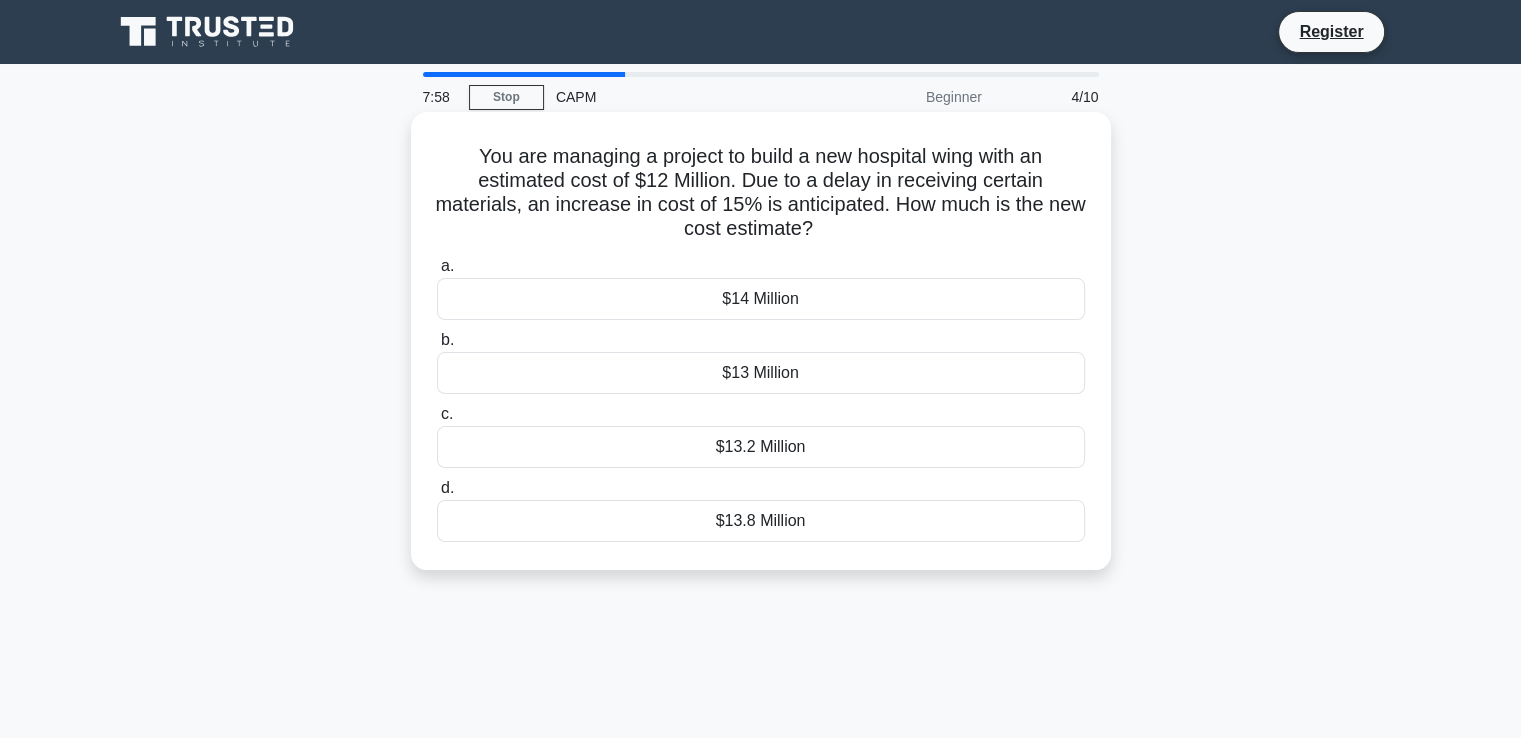 click on "$13.8 Million" at bounding box center (761, 521) 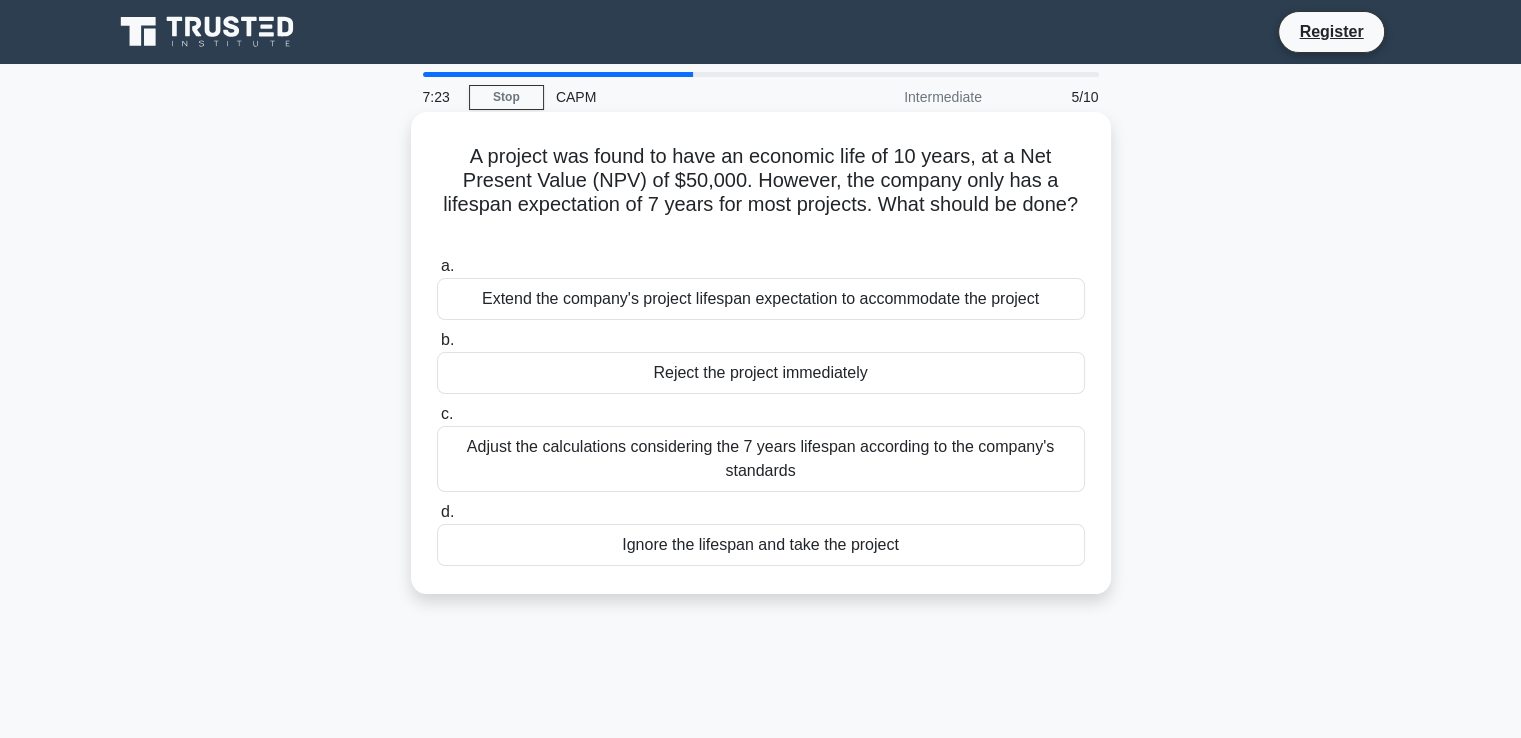 click on "Adjust the calculations considering the 7 years lifespan according to the company's standards" at bounding box center (761, 459) 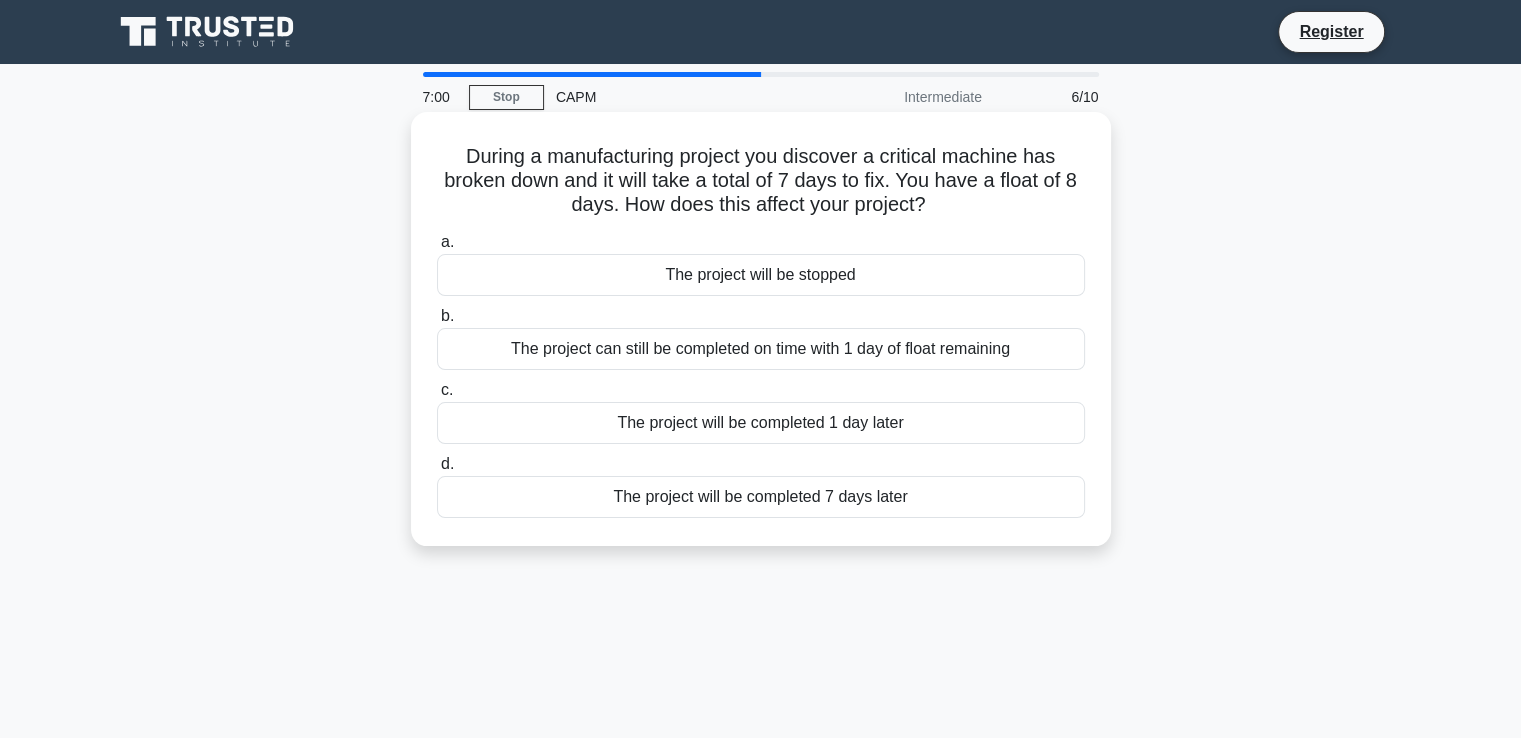 click on "The project can still be completed on time with 1 day of float remaining" at bounding box center (761, 349) 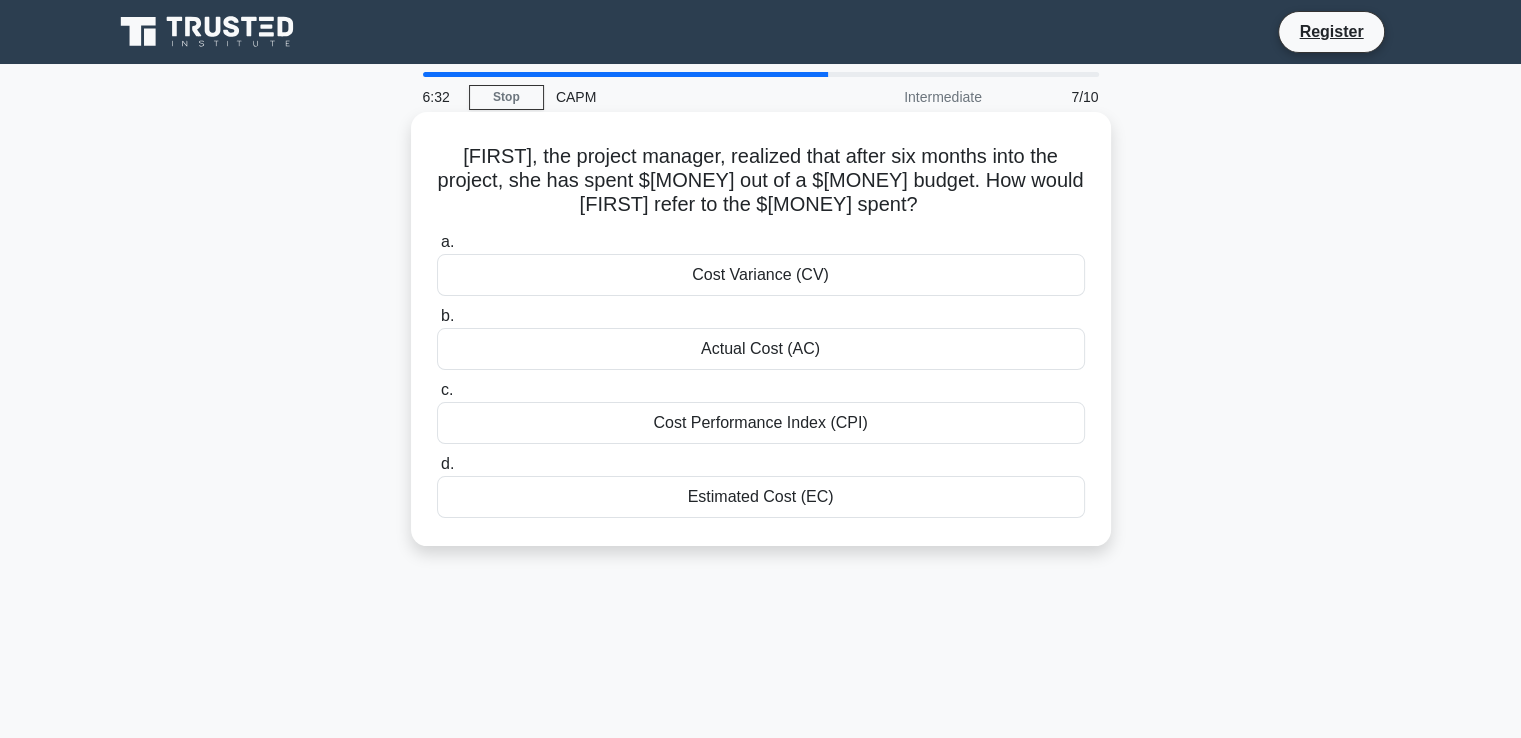 click on "Estimated Cost (EC)" at bounding box center (761, 497) 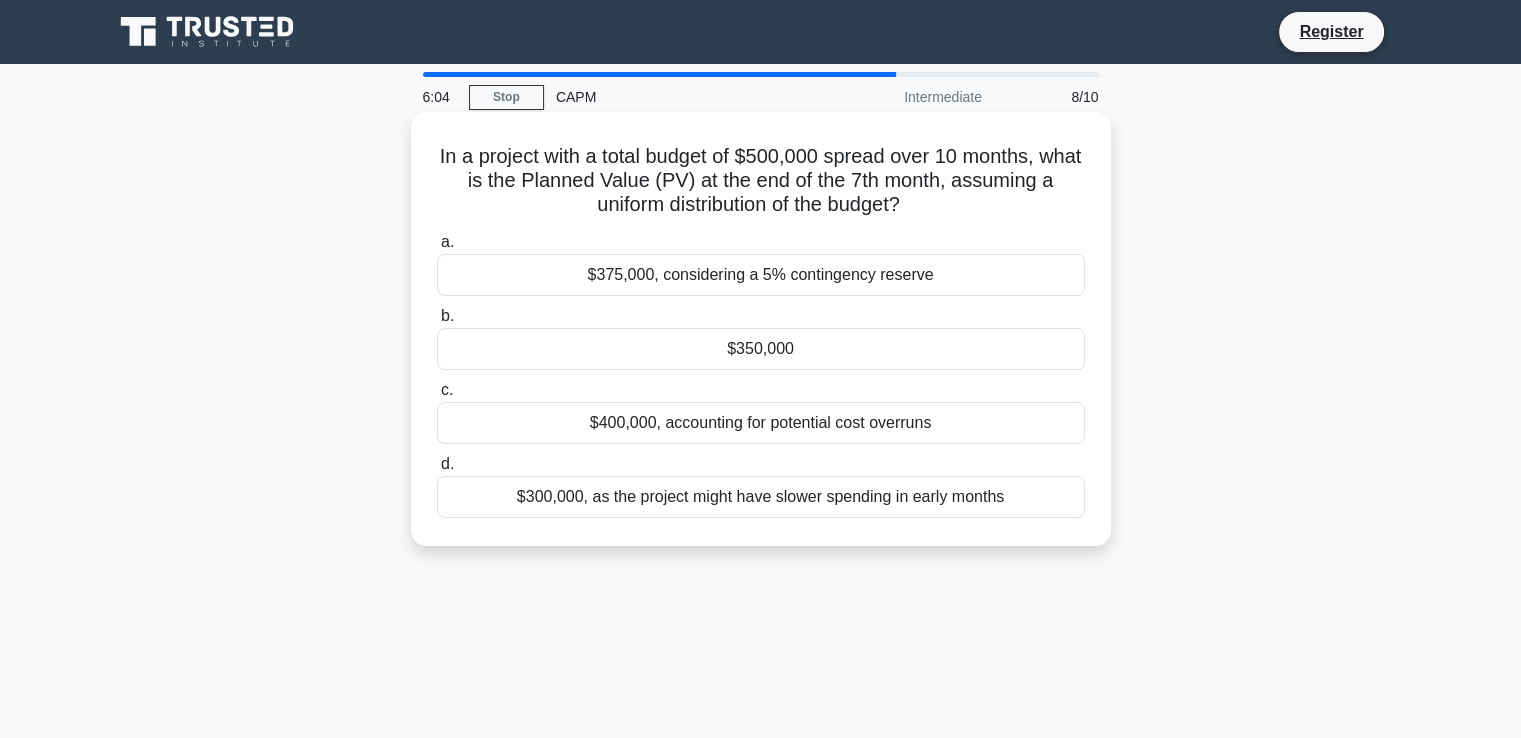 click on "$350,000" at bounding box center (761, 349) 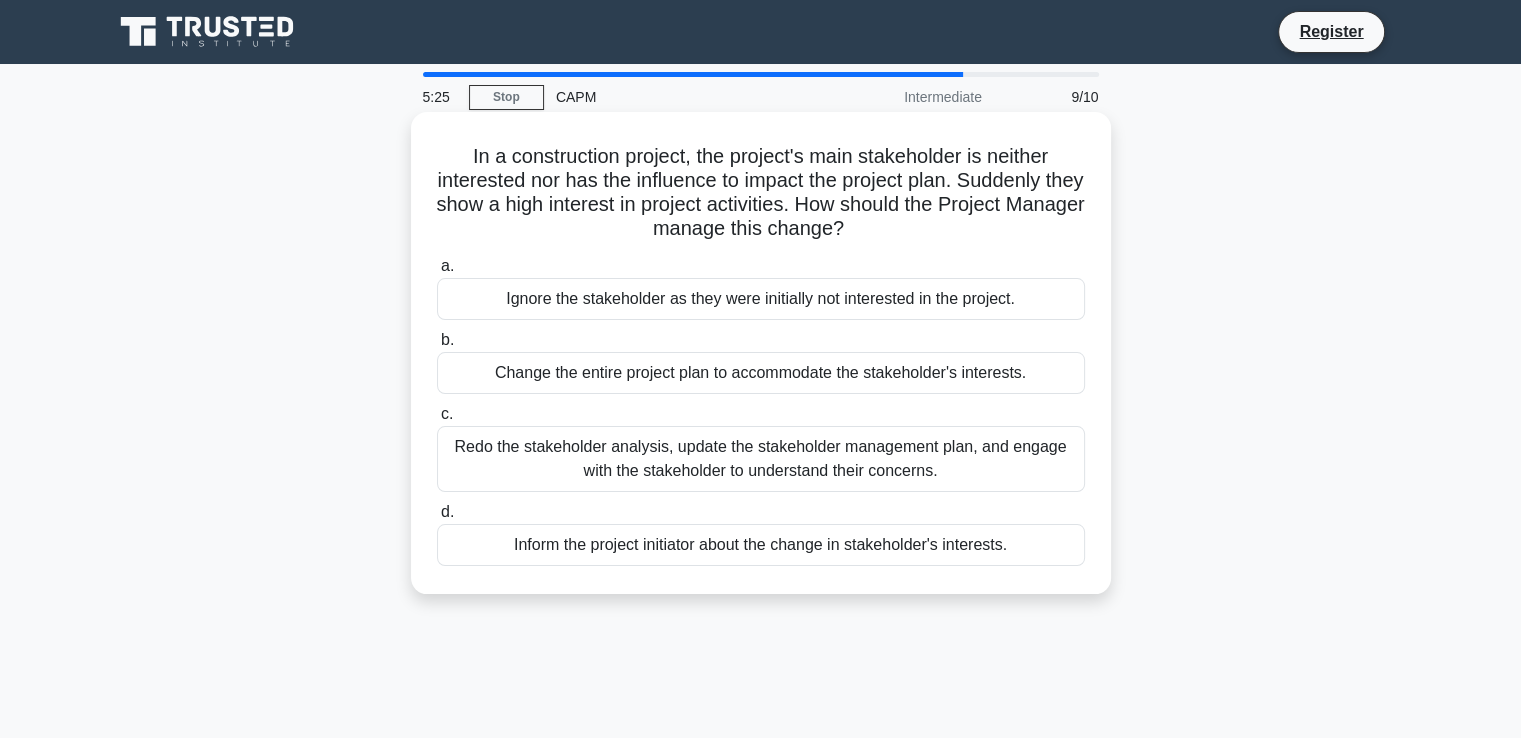 click on "Inform the project initiator about the change in stakeholder's interests." at bounding box center (761, 545) 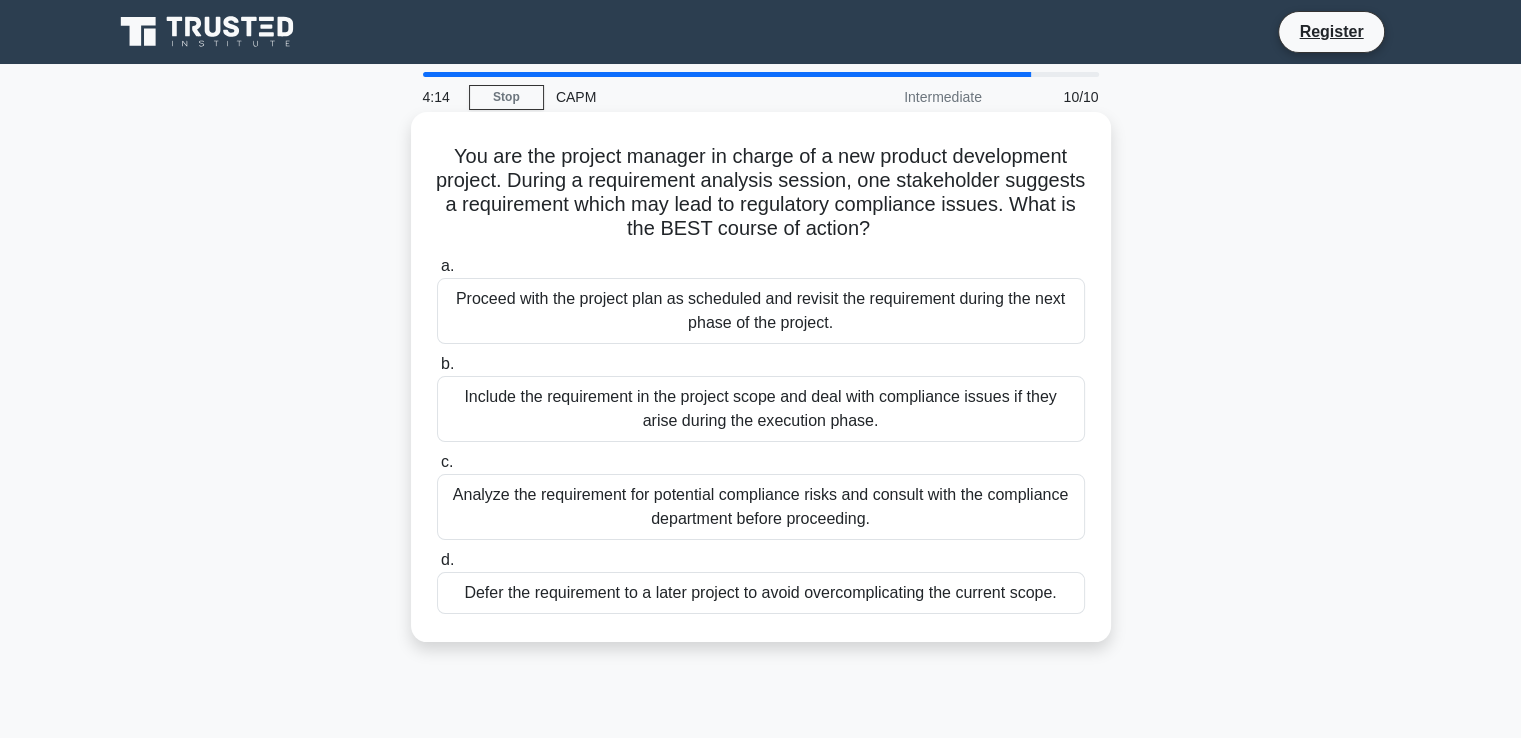 click on "Analyze the requirement for potential compliance risks and consult with the compliance department before proceeding." at bounding box center [761, 507] 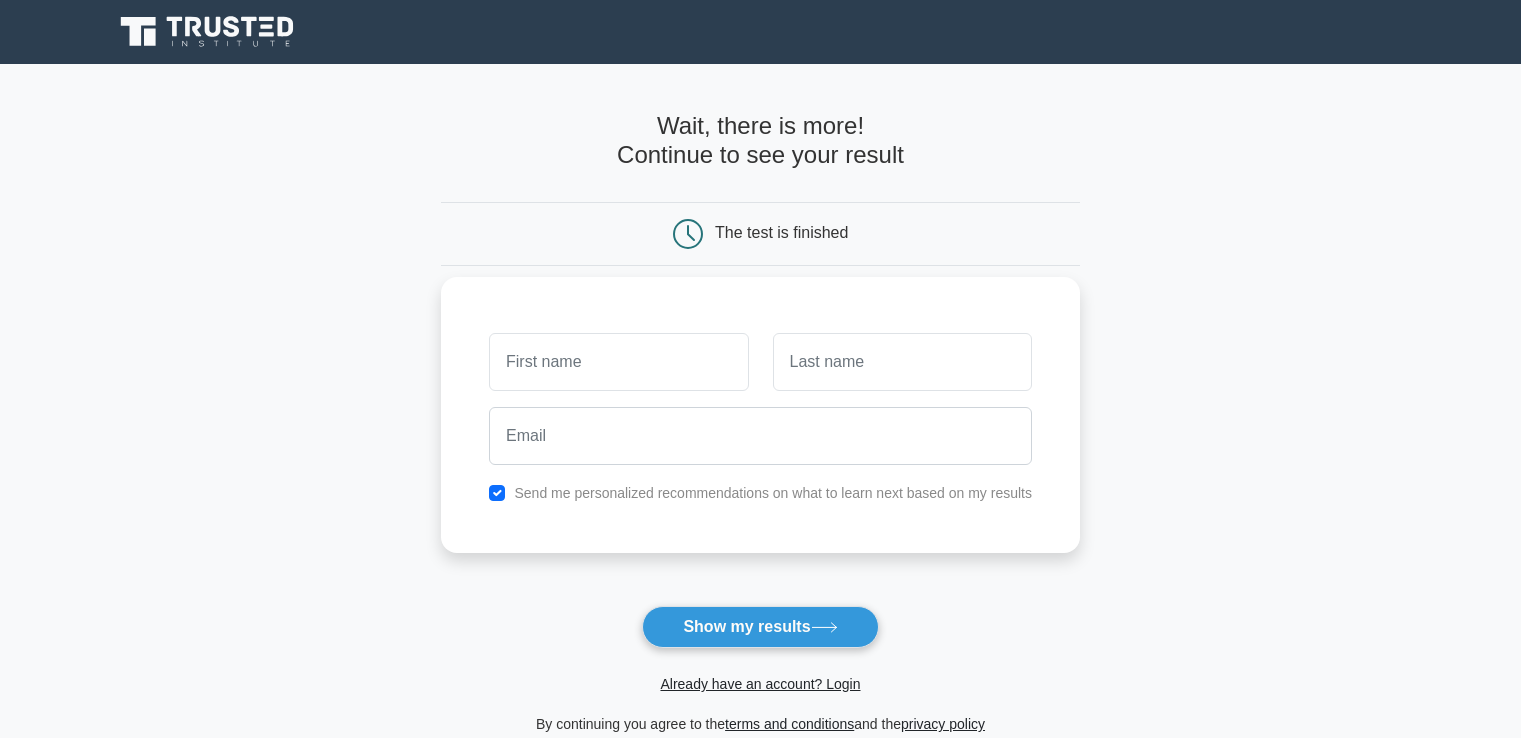 scroll, scrollTop: 0, scrollLeft: 0, axis: both 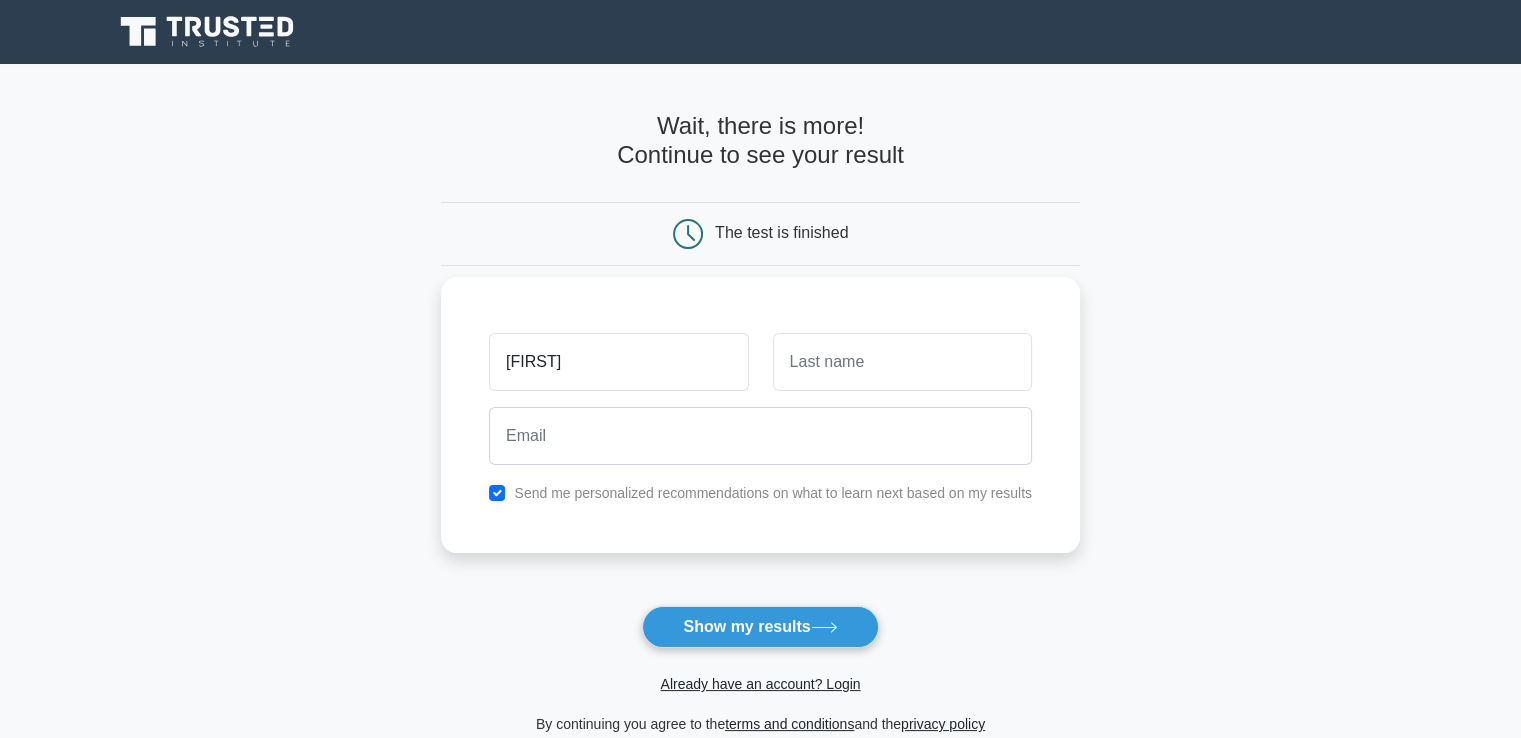 type on "[FIRST]" 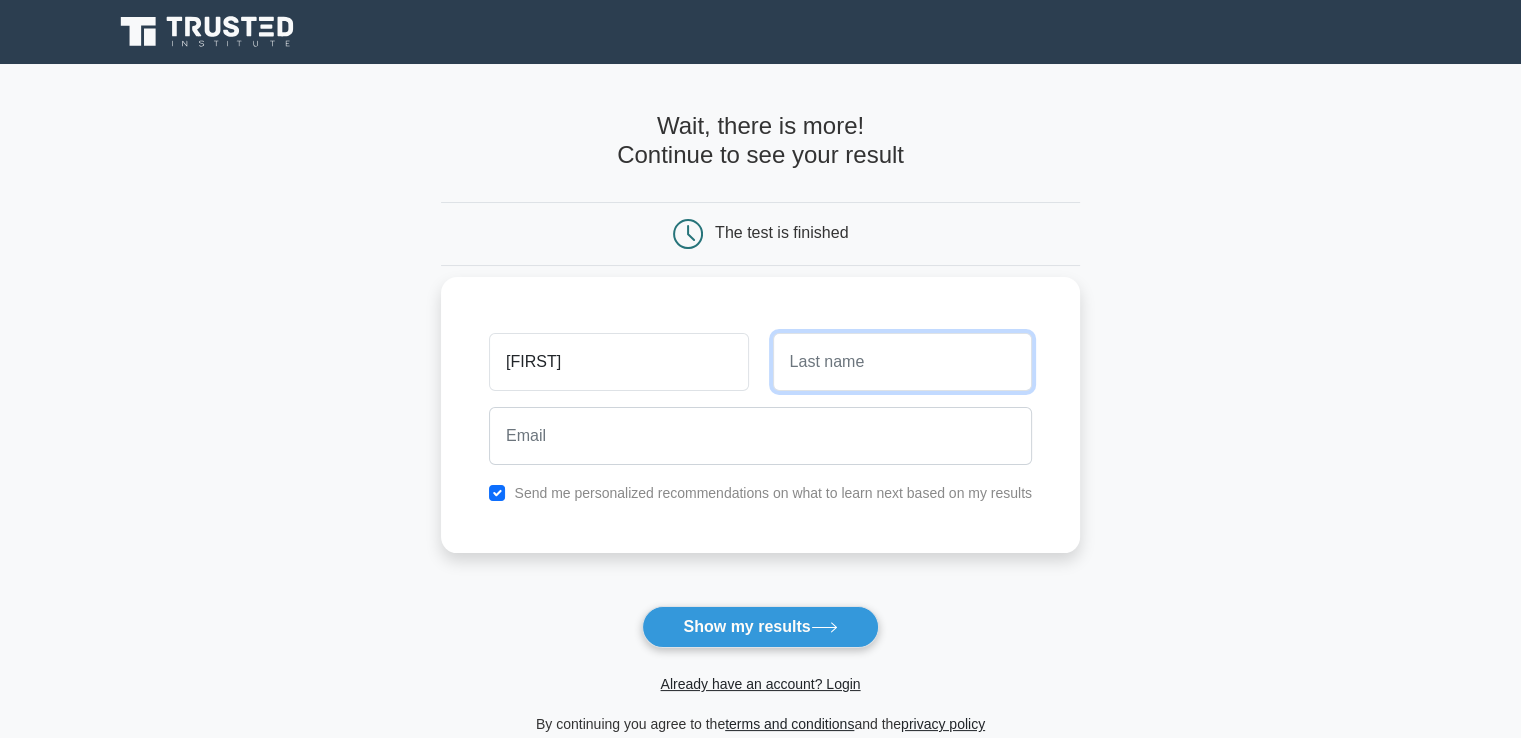click at bounding box center [902, 362] 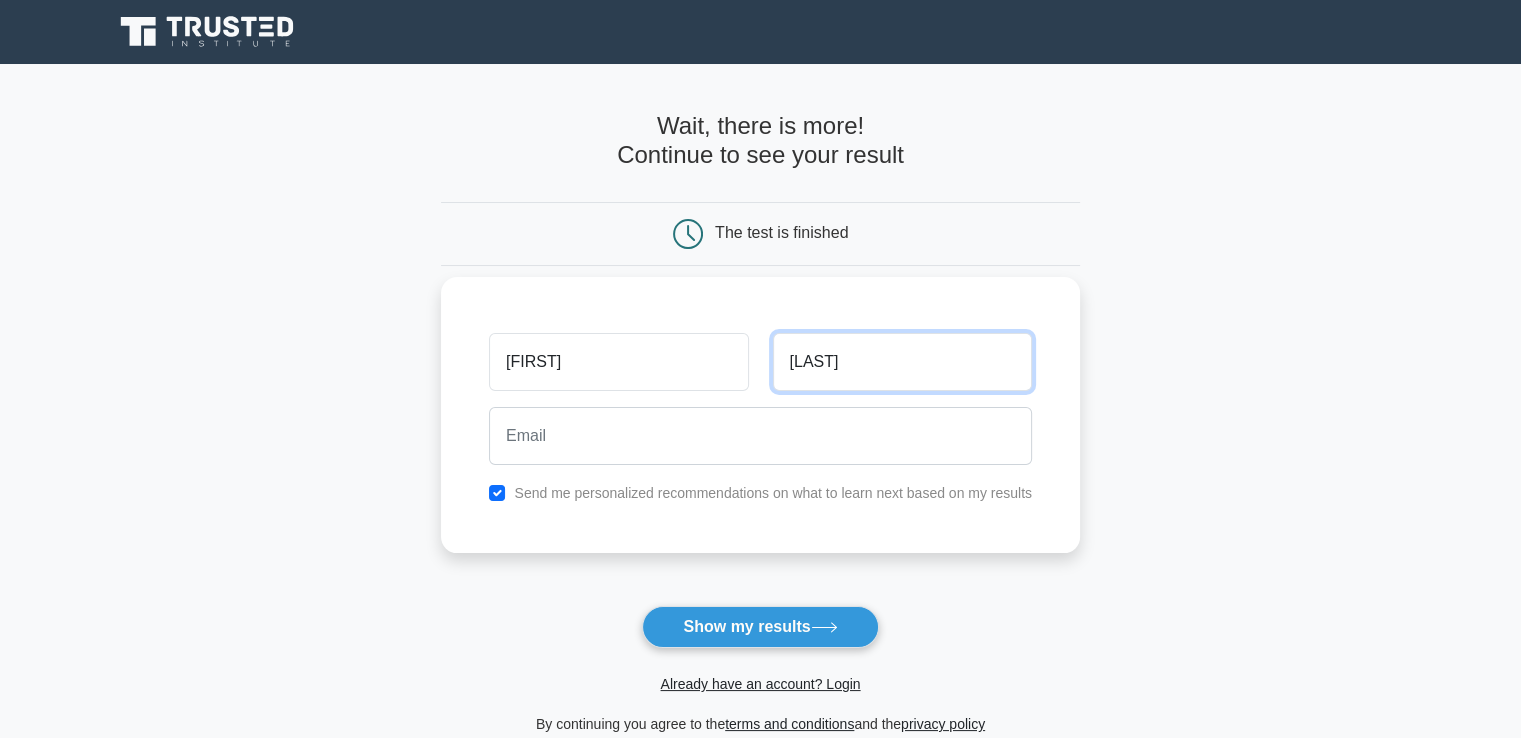 type on "[LAST]" 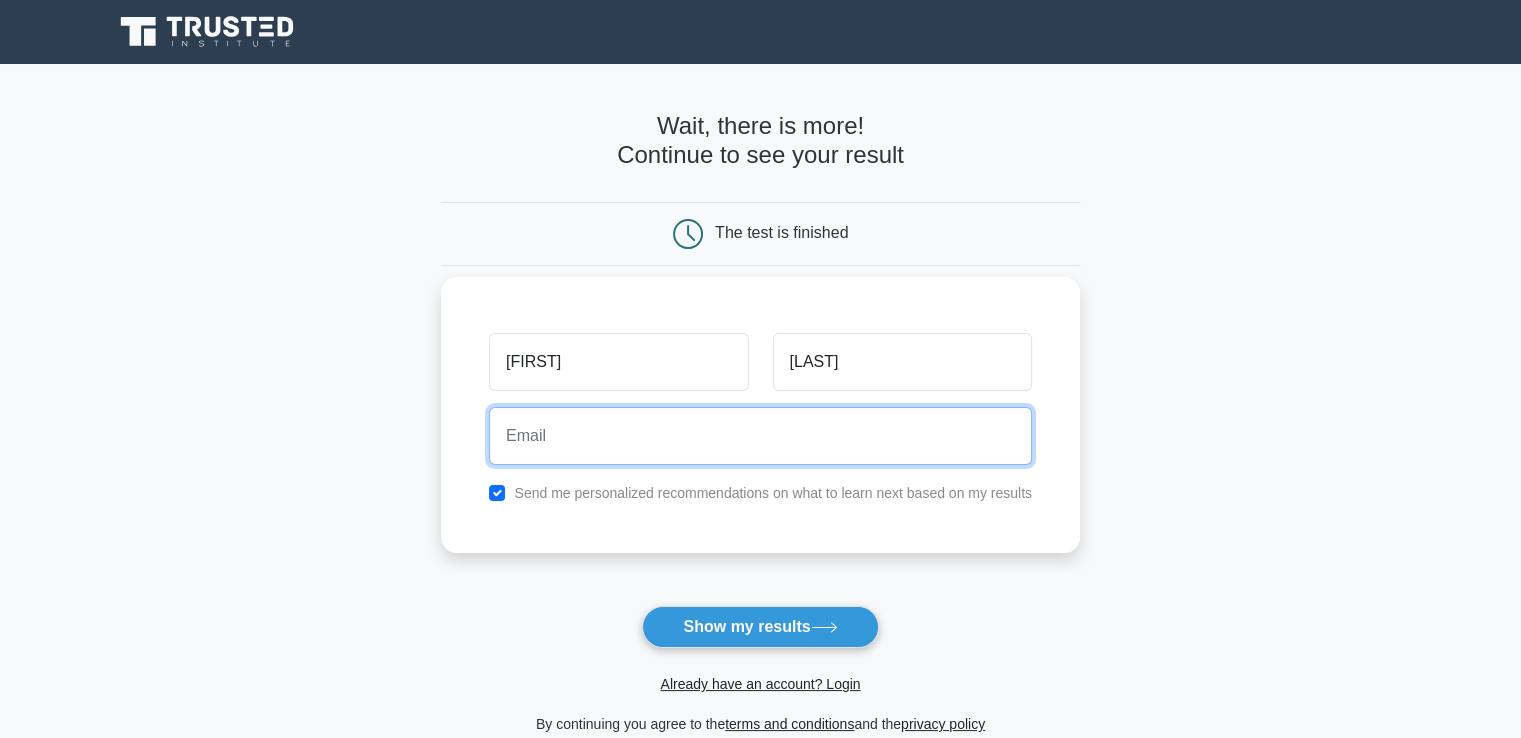click at bounding box center (760, 436) 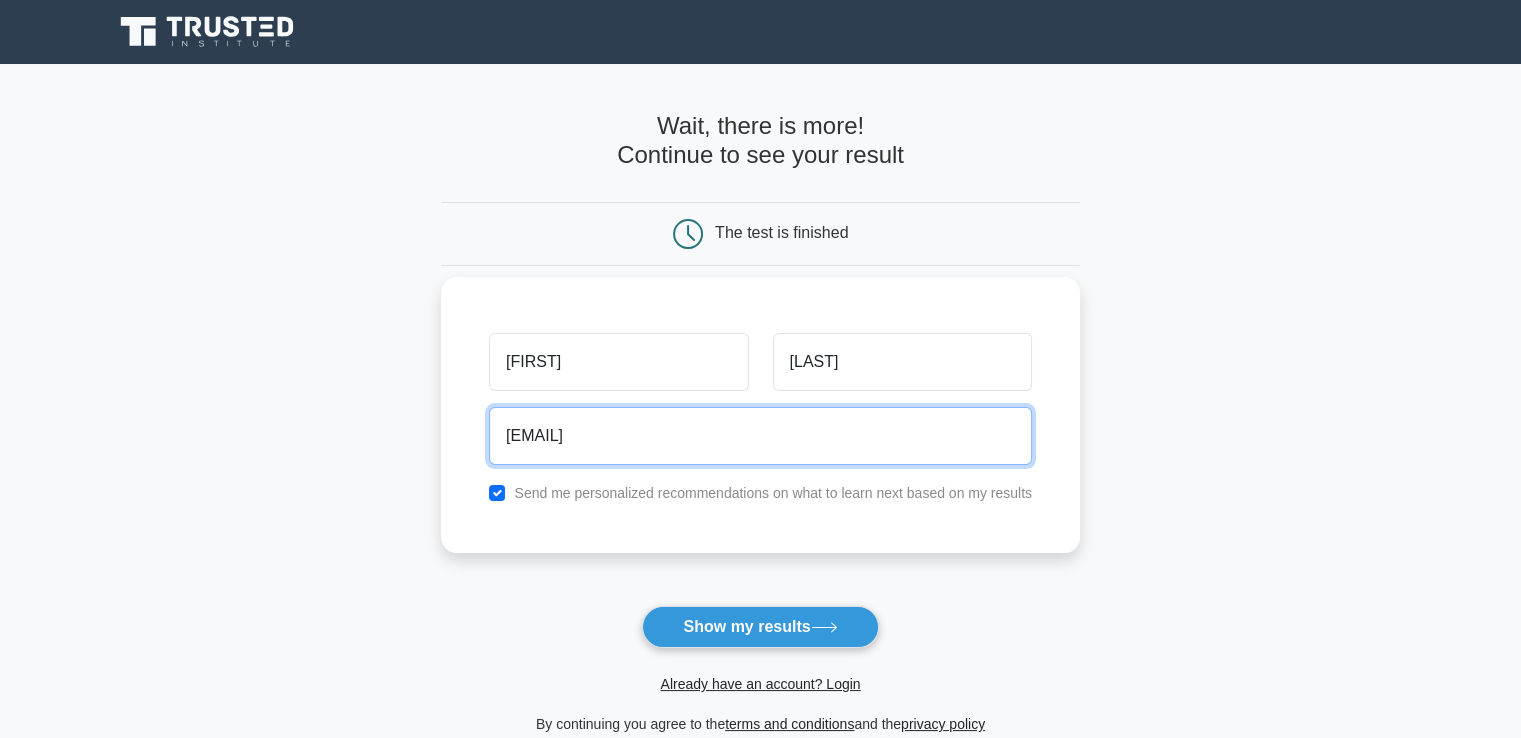 click on "[EMAIL]" at bounding box center [760, 436] 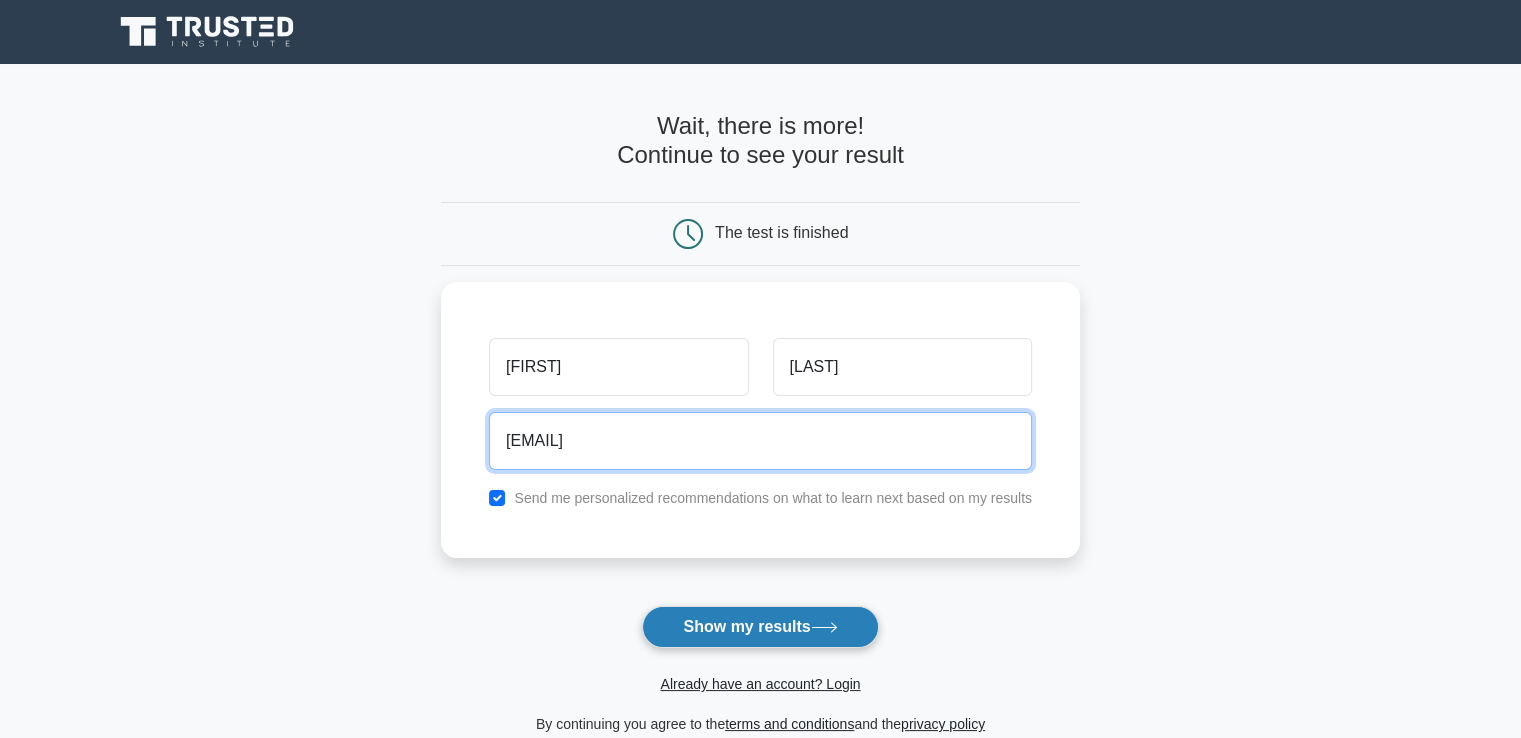type on "[EMAIL]" 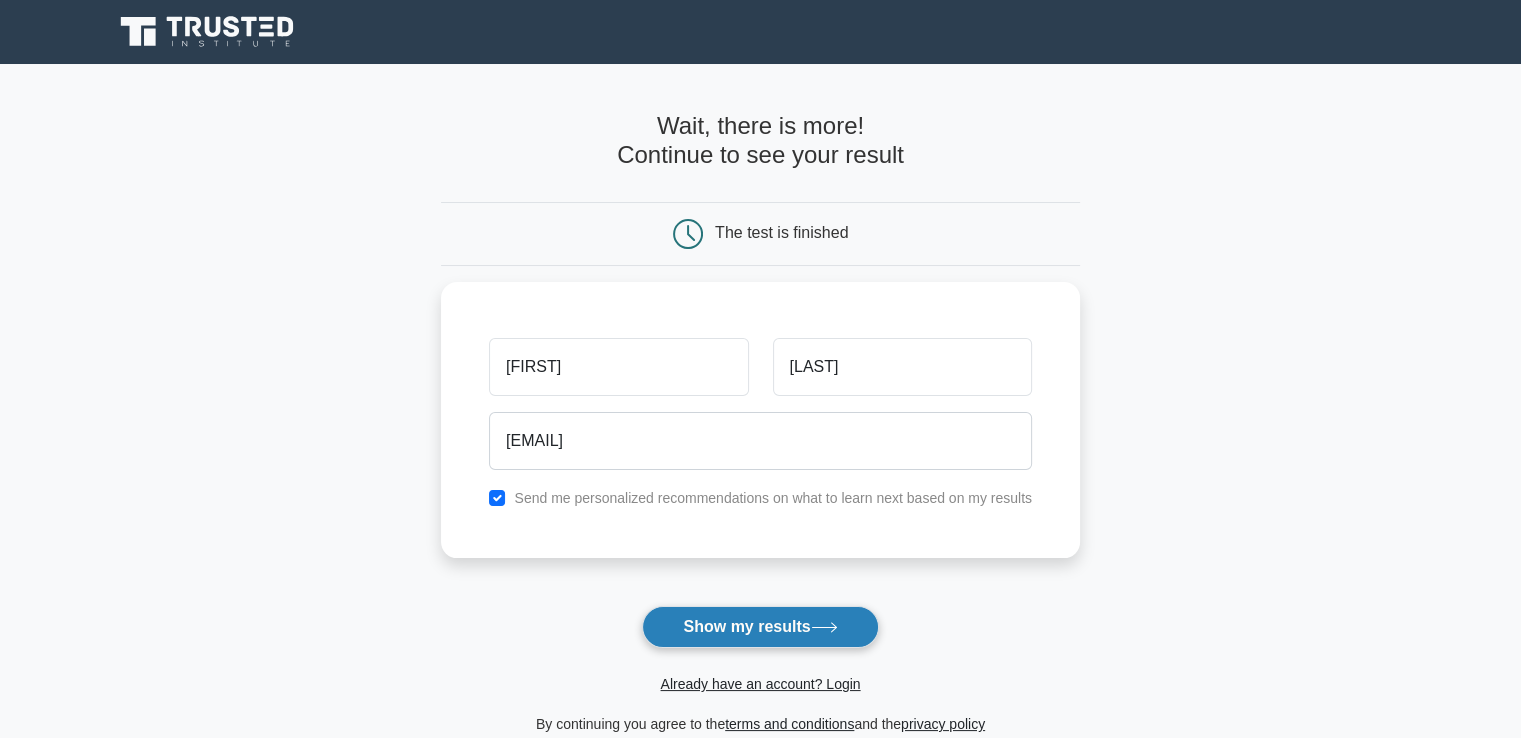 click on "Show my results" at bounding box center [760, 627] 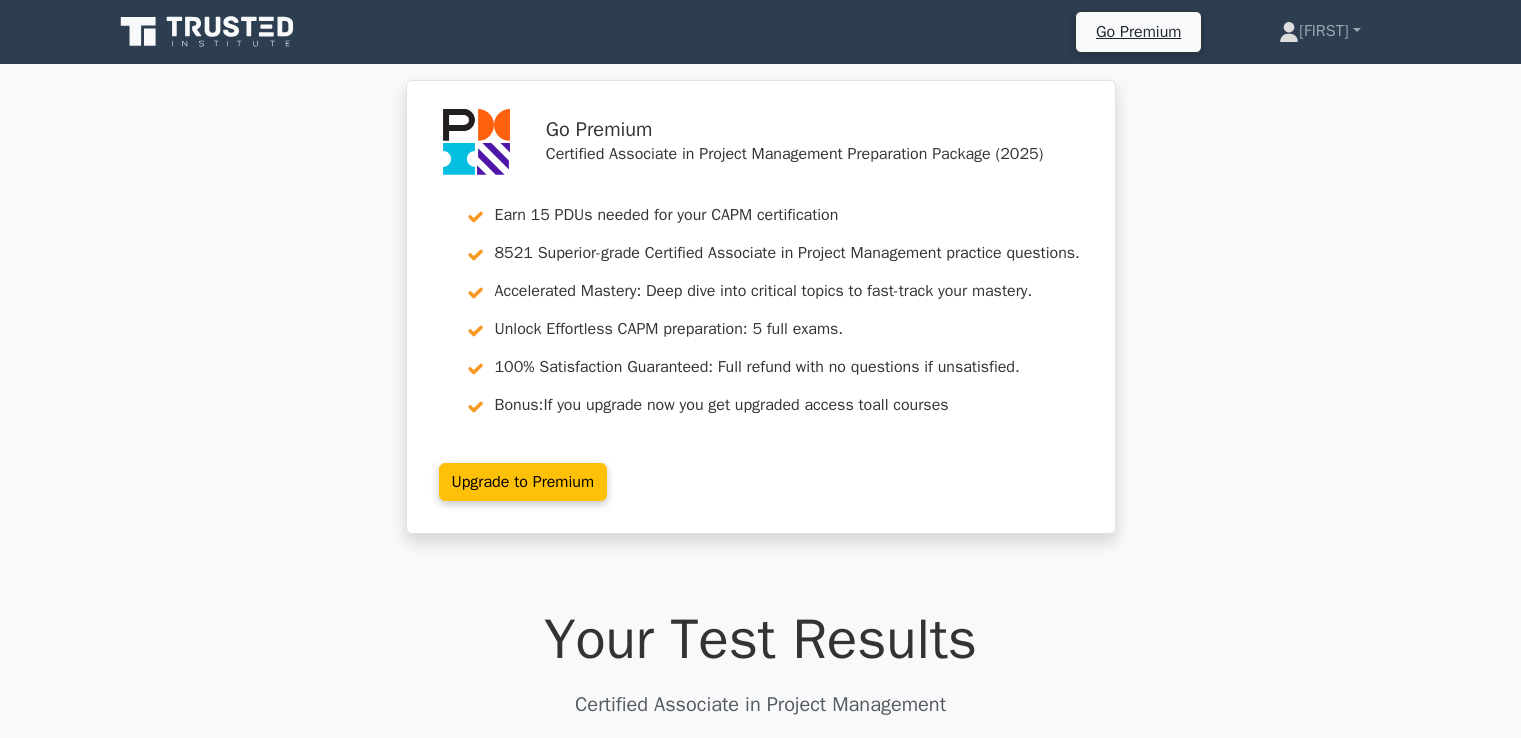 scroll, scrollTop: 0, scrollLeft: 0, axis: both 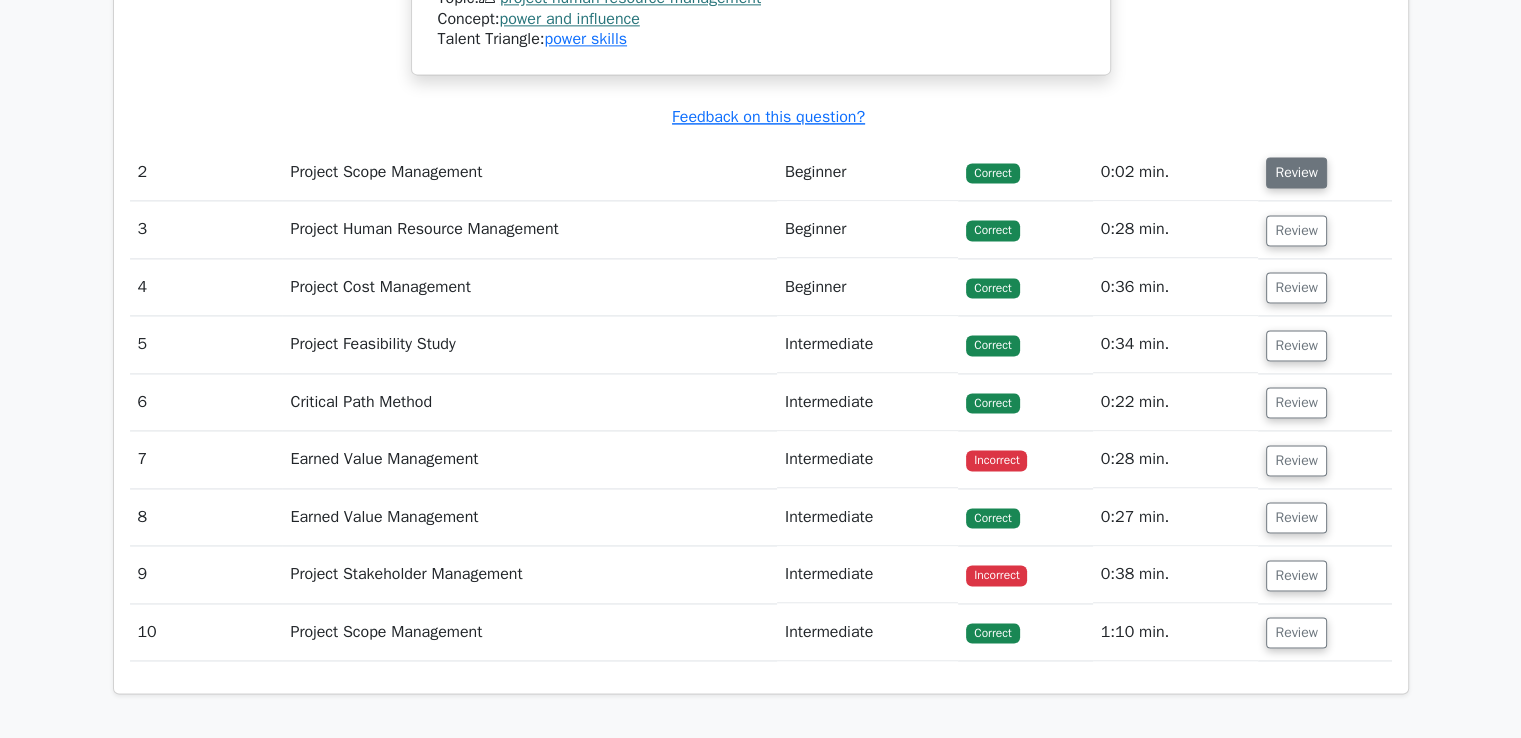 click on "Review" at bounding box center (1296, 172) 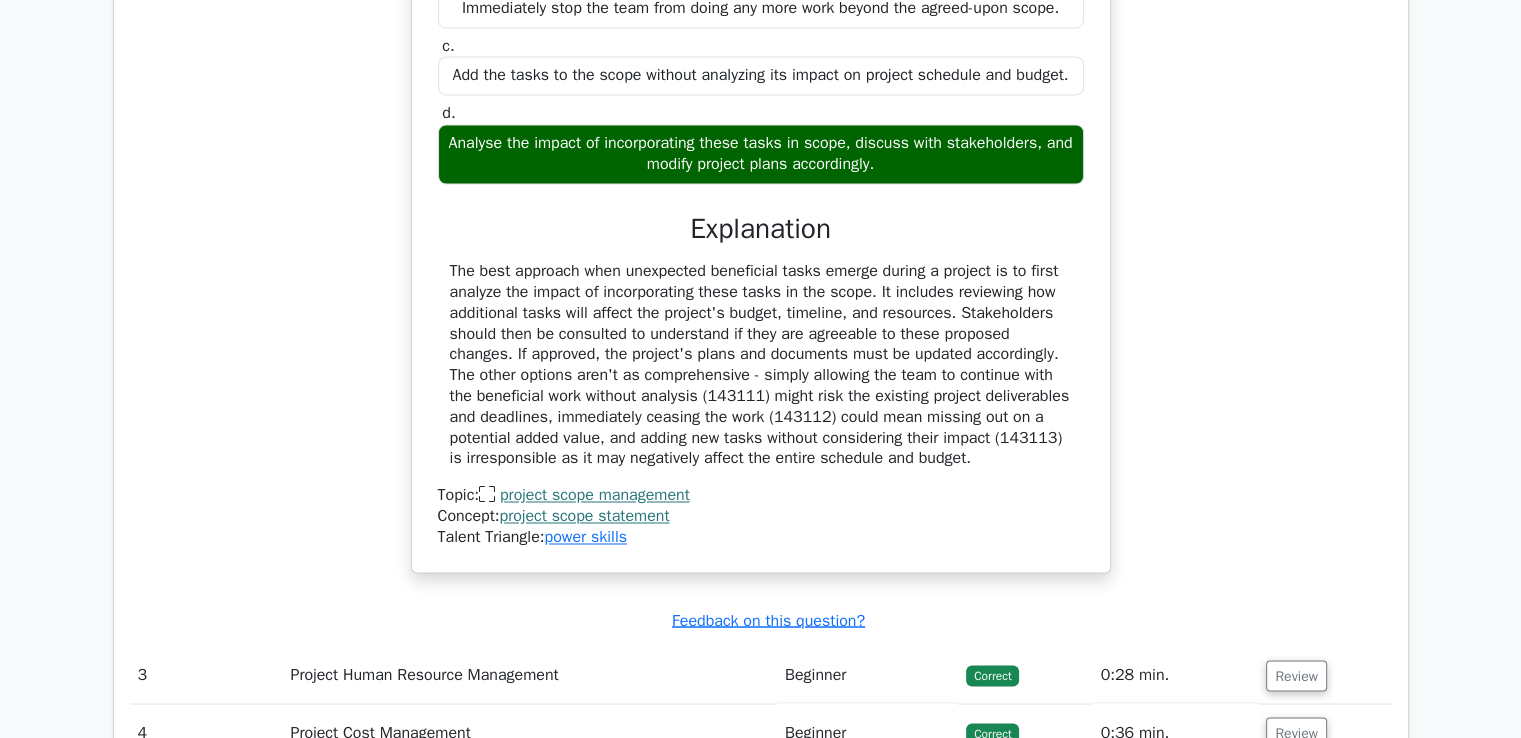 scroll, scrollTop: 3400, scrollLeft: 0, axis: vertical 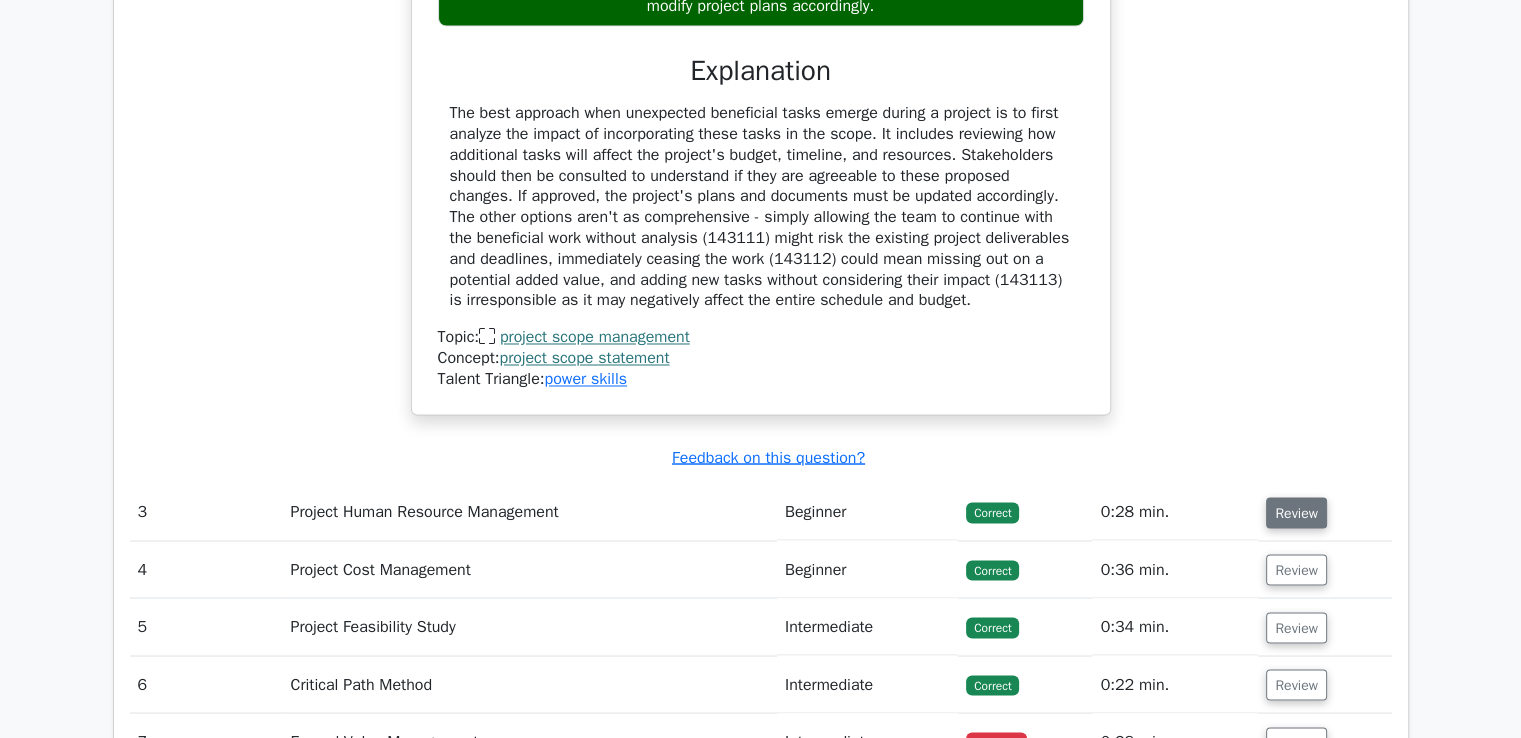 click on "Review" at bounding box center [1296, 512] 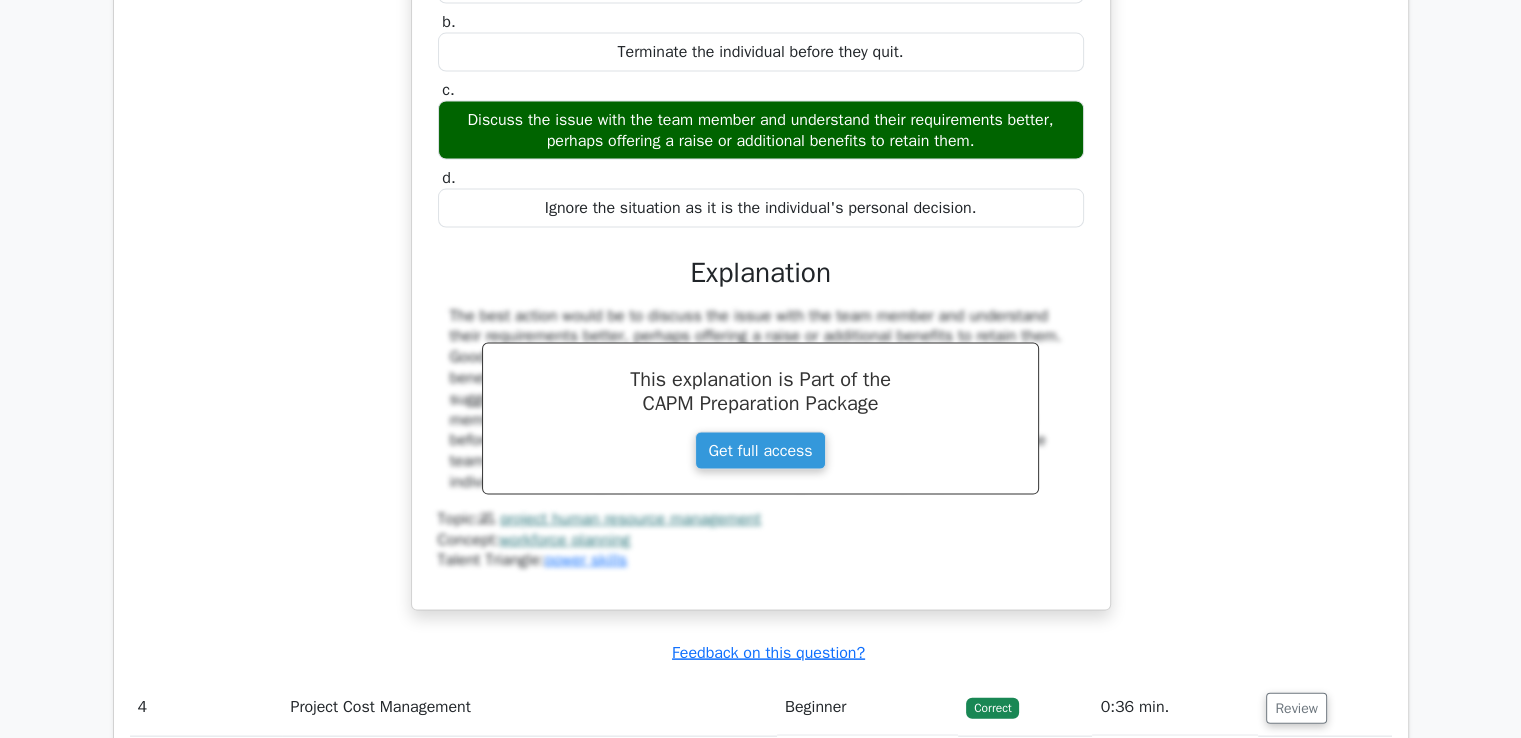 scroll, scrollTop: 4400, scrollLeft: 0, axis: vertical 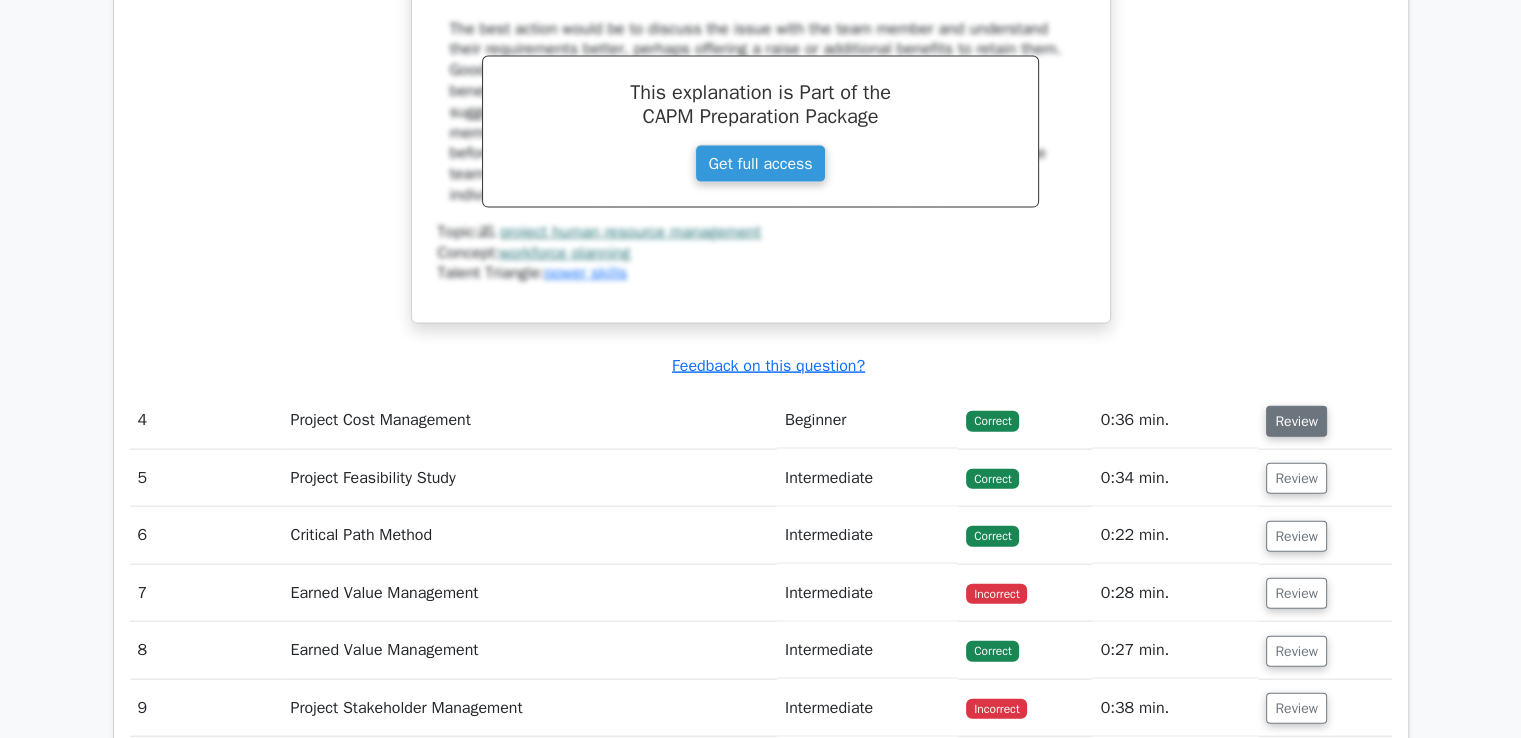 click on "Review" at bounding box center (1296, 421) 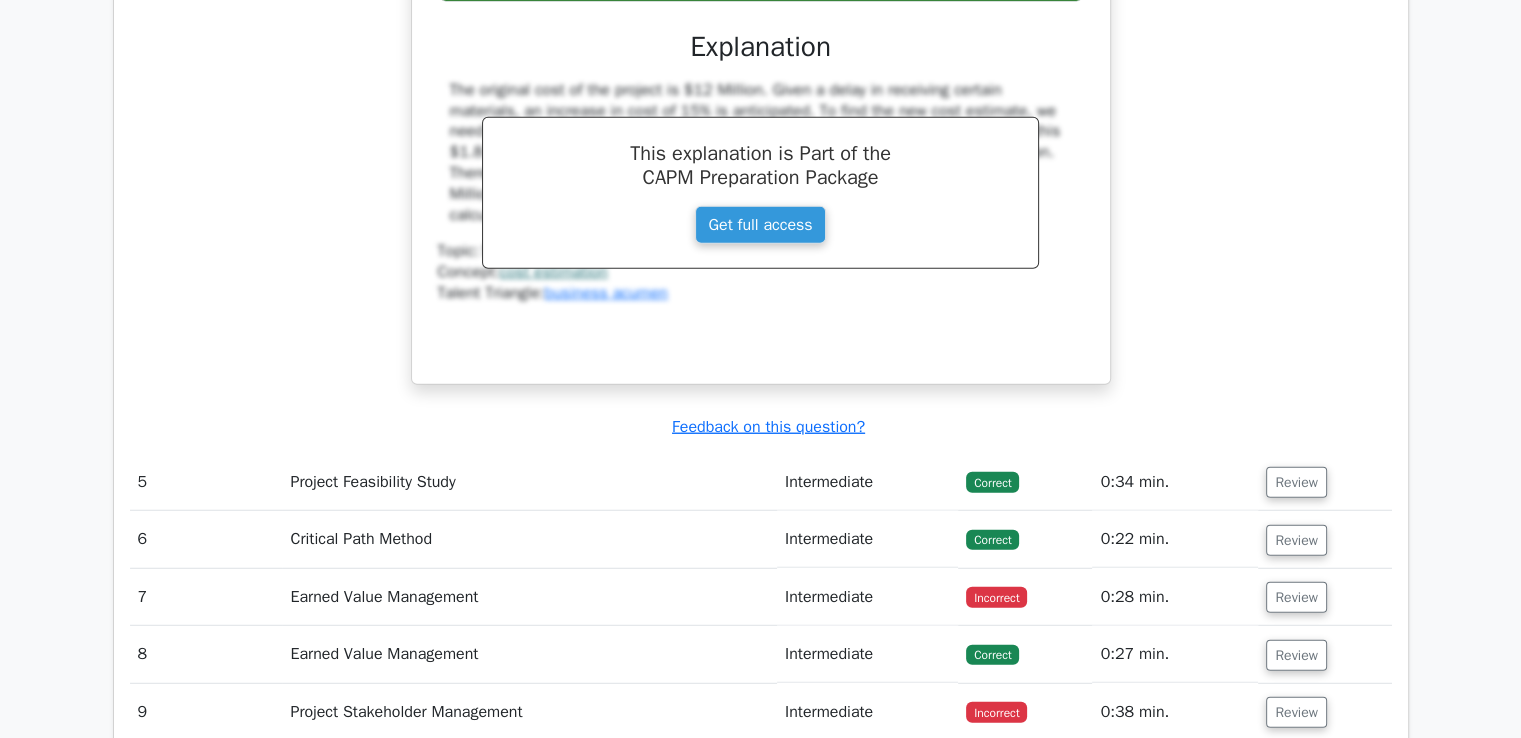 scroll, scrollTop: 5400, scrollLeft: 0, axis: vertical 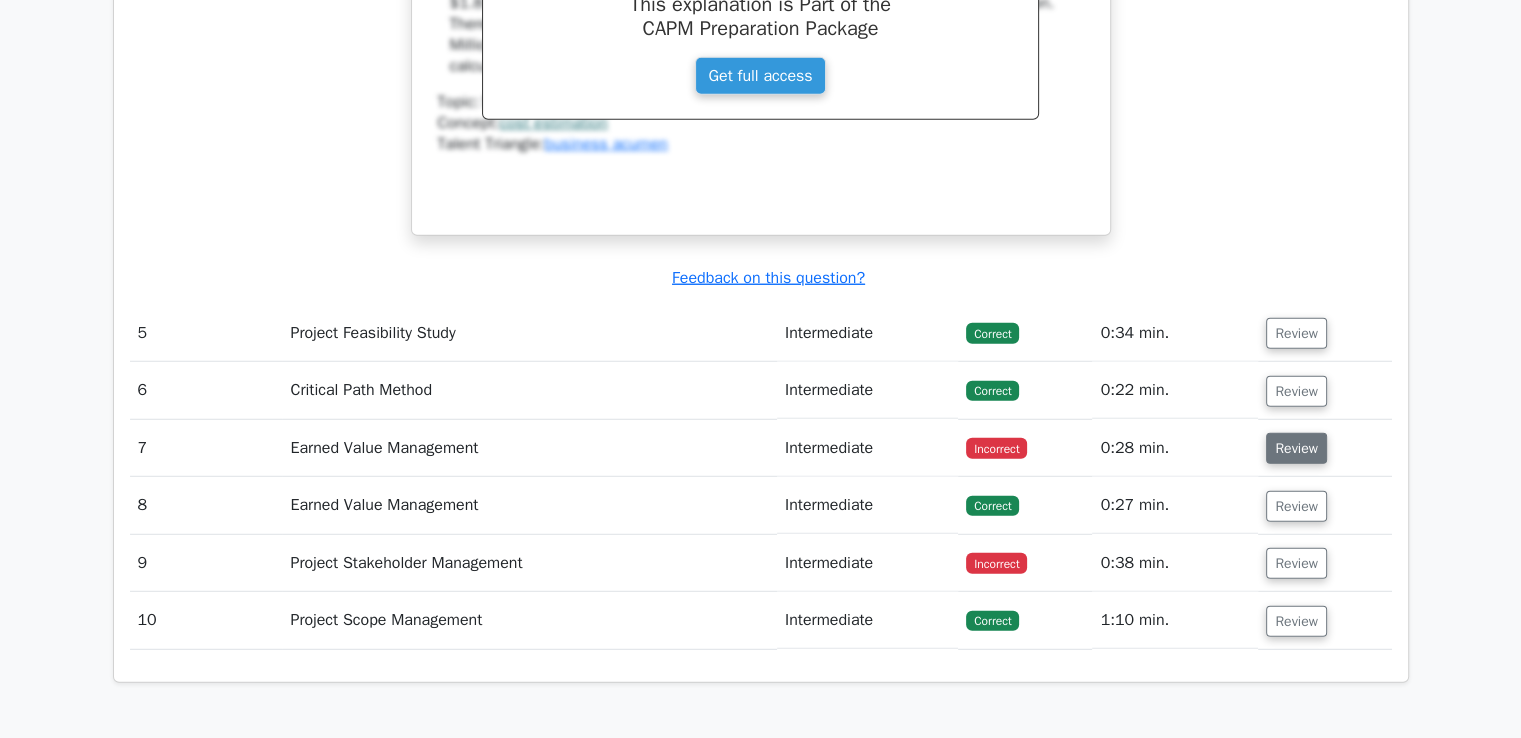 click on "Review" at bounding box center [1296, 448] 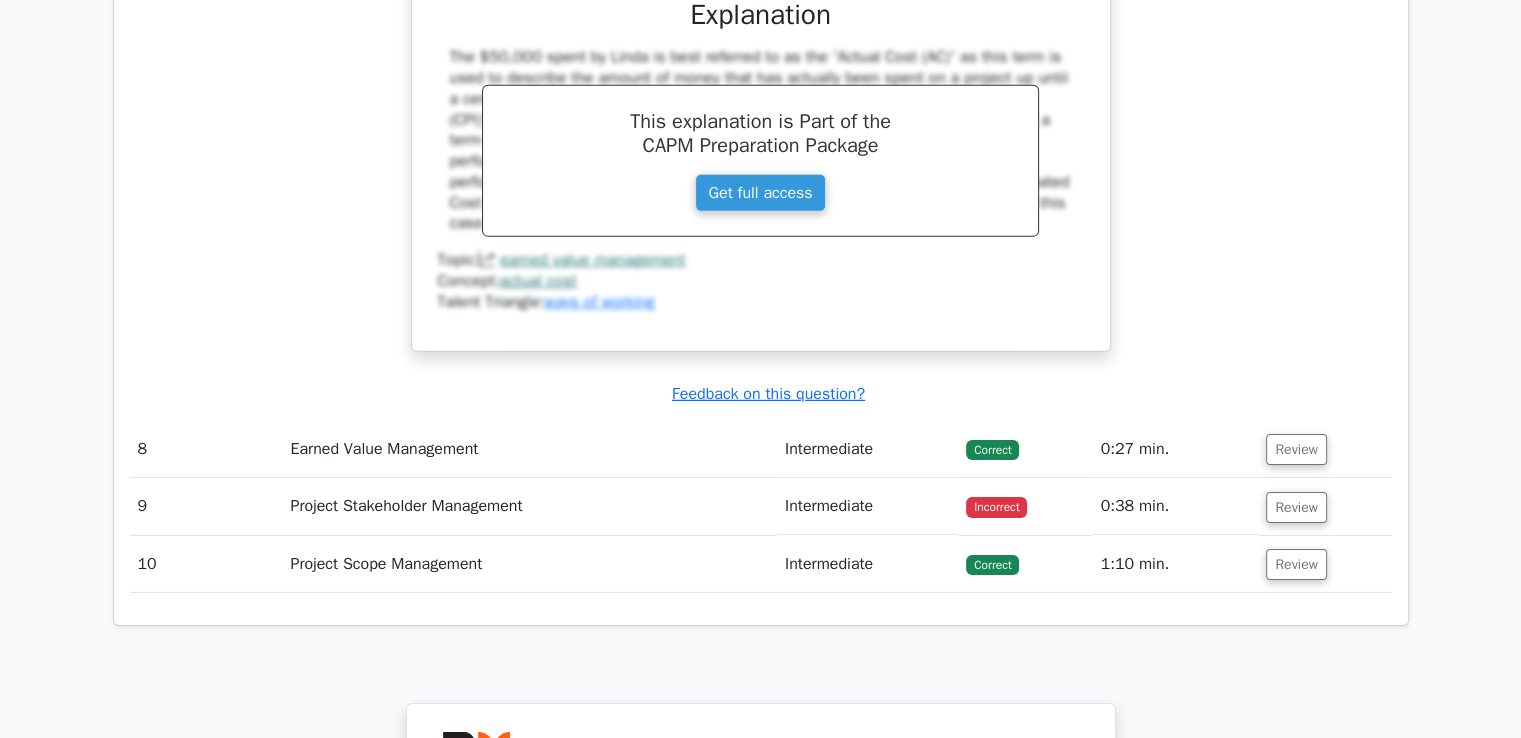 scroll, scrollTop: 6300, scrollLeft: 0, axis: vertical 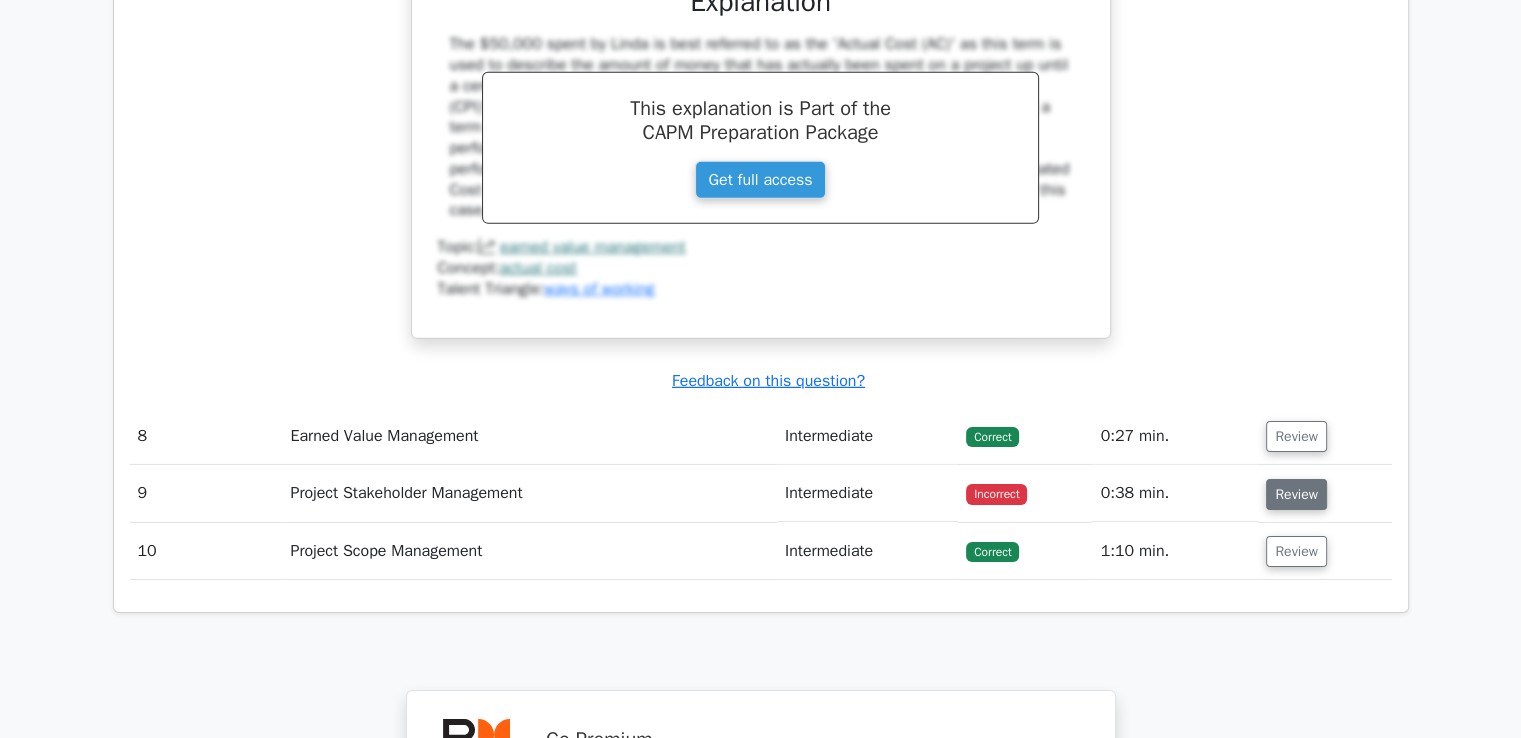 click on "Review" at bounding box center (1296, 494) 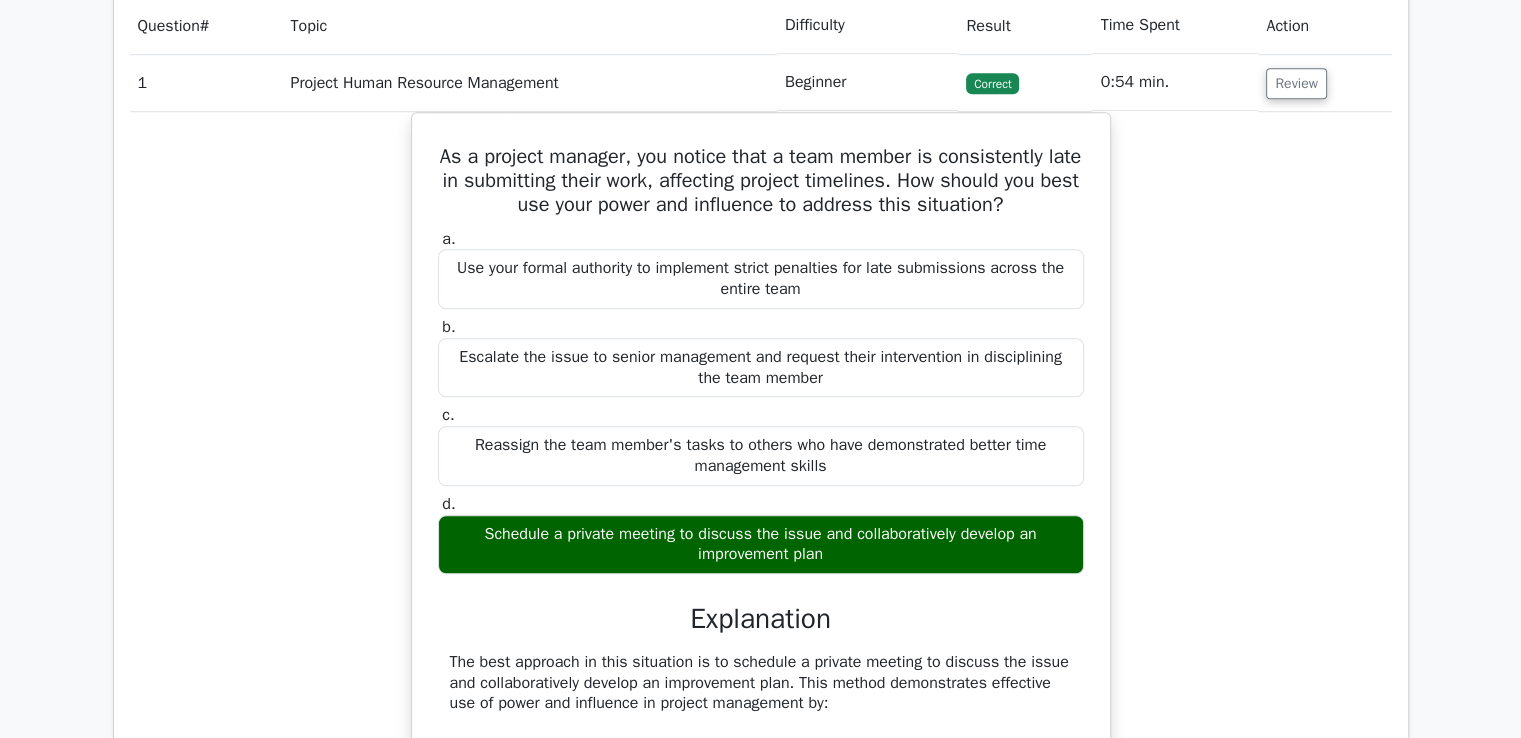 scroll, scrollTop: 1100, scrollLeft: 0, axis: vertical 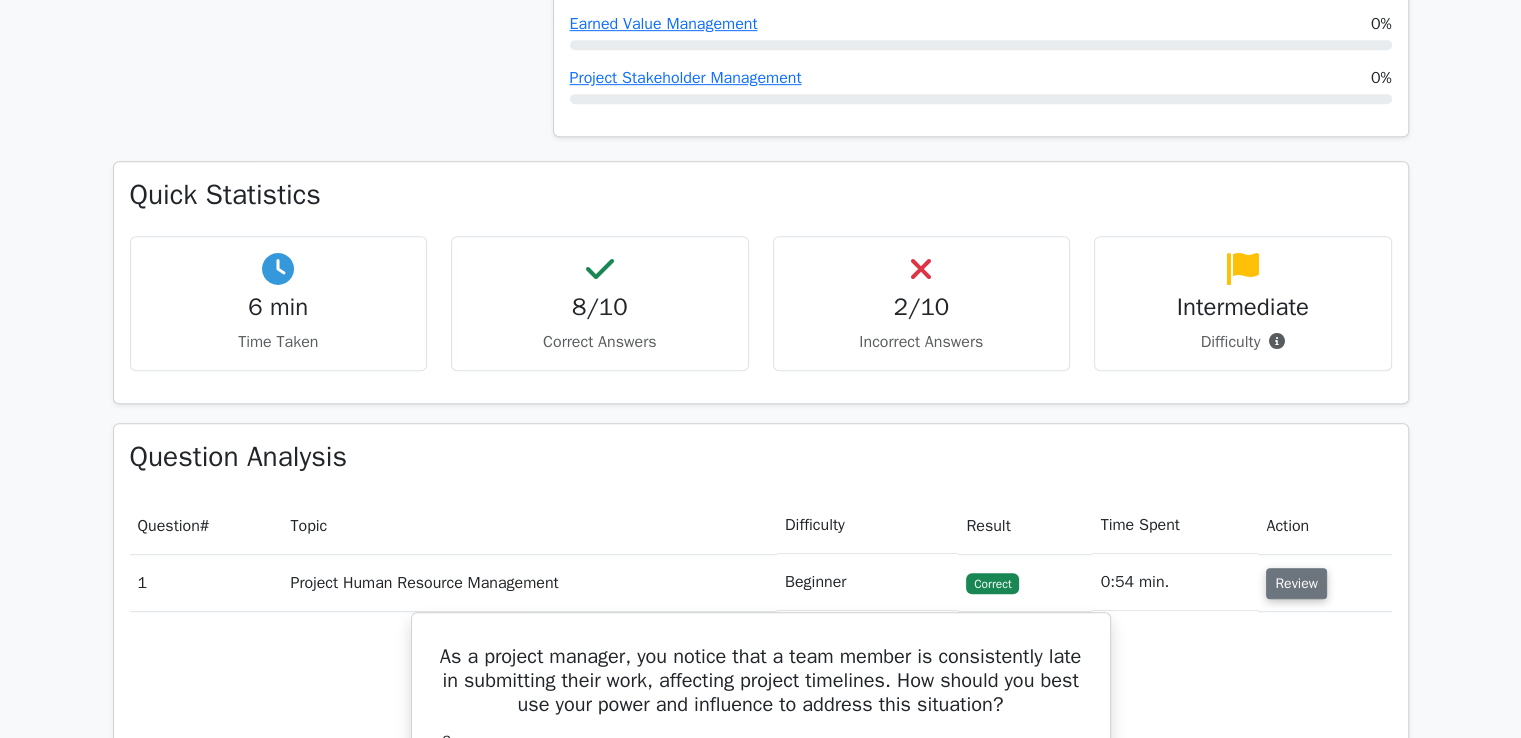 click on "Review" at bounding box center (1296, 583) 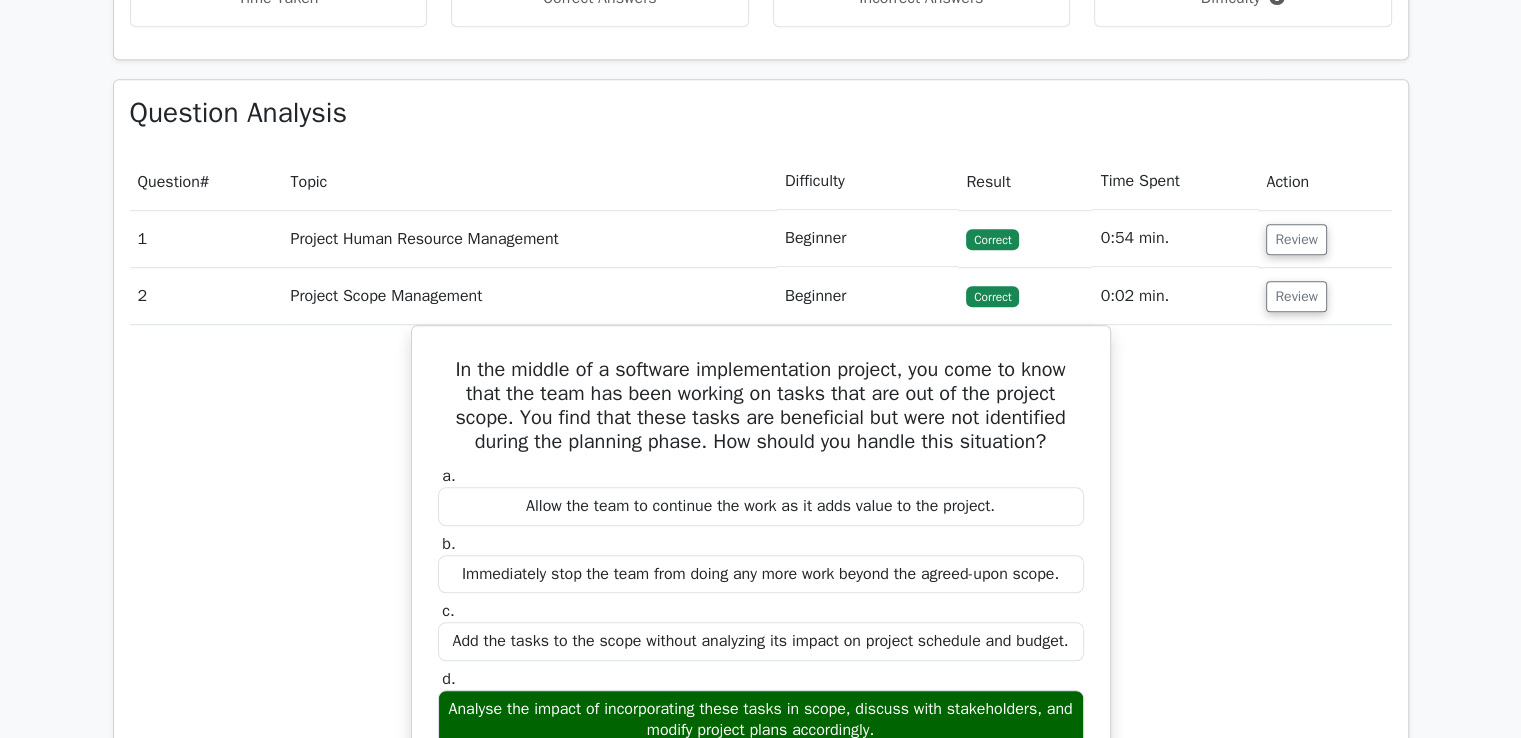 scroll, scrollTop: 1500, scrollLeft: 0, axis: vertical 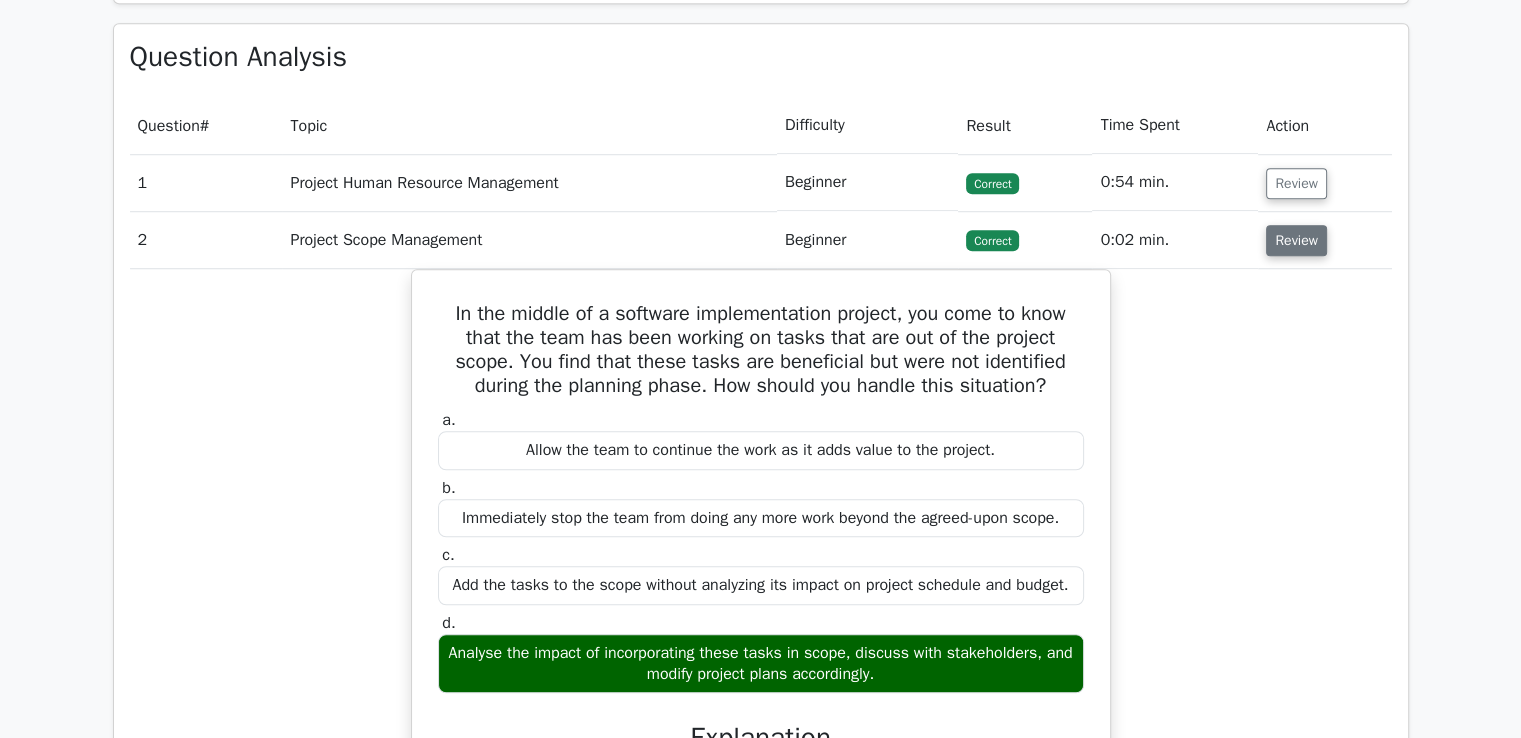 click on "Review" at bounding box center [1296, 240] 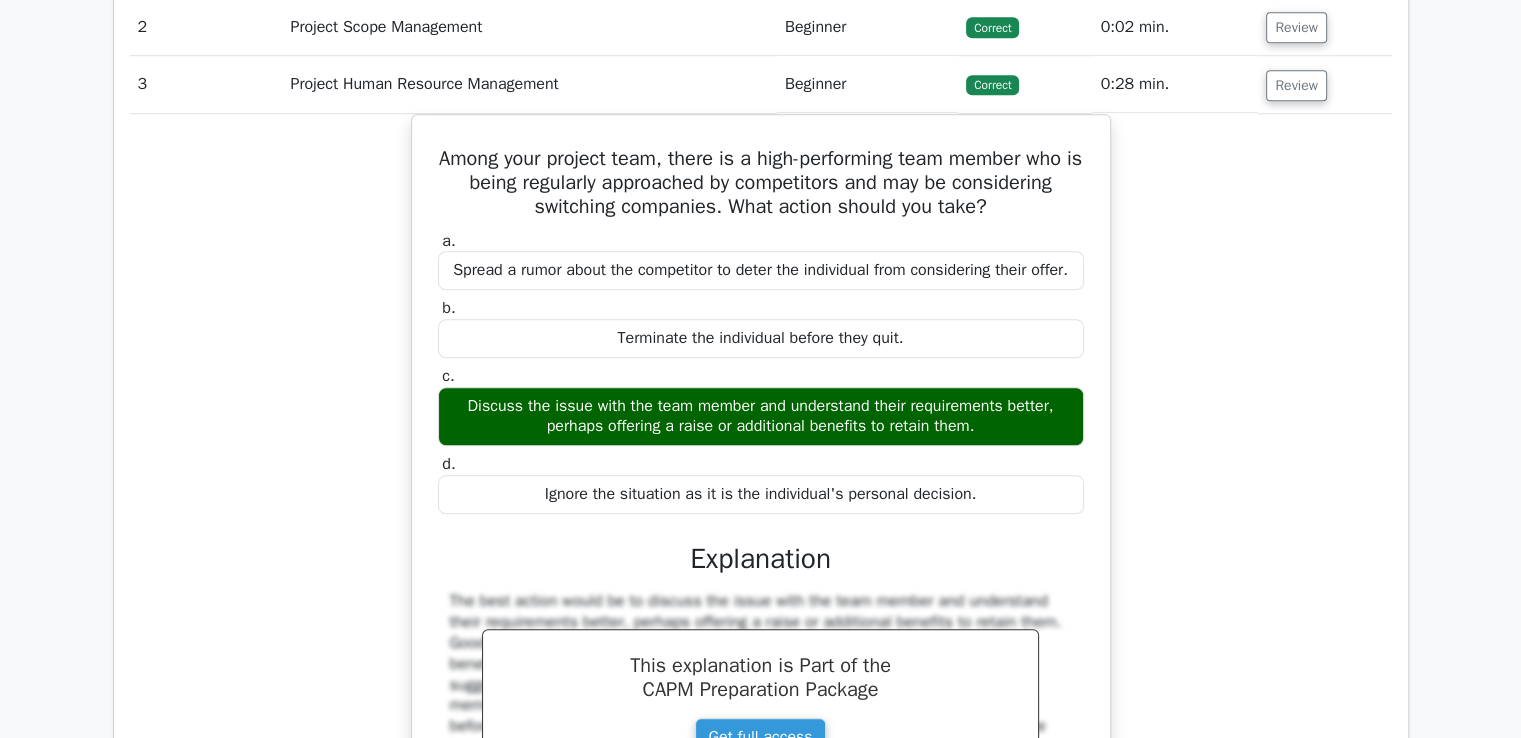 scroll, scrollTop: 1700, scrollLeft: 0, axis: vertical 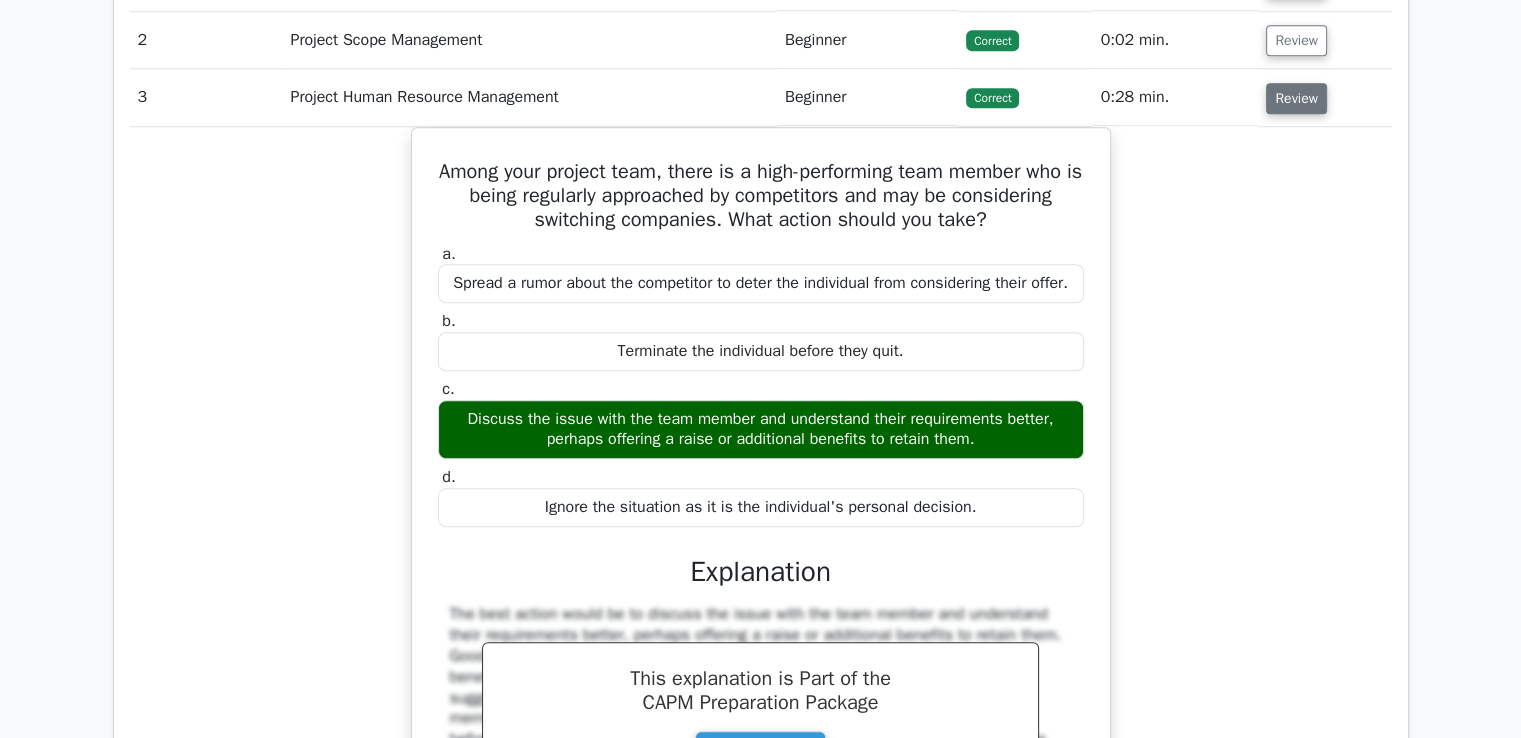 click on "Review" at bounding box center [1296, 98] 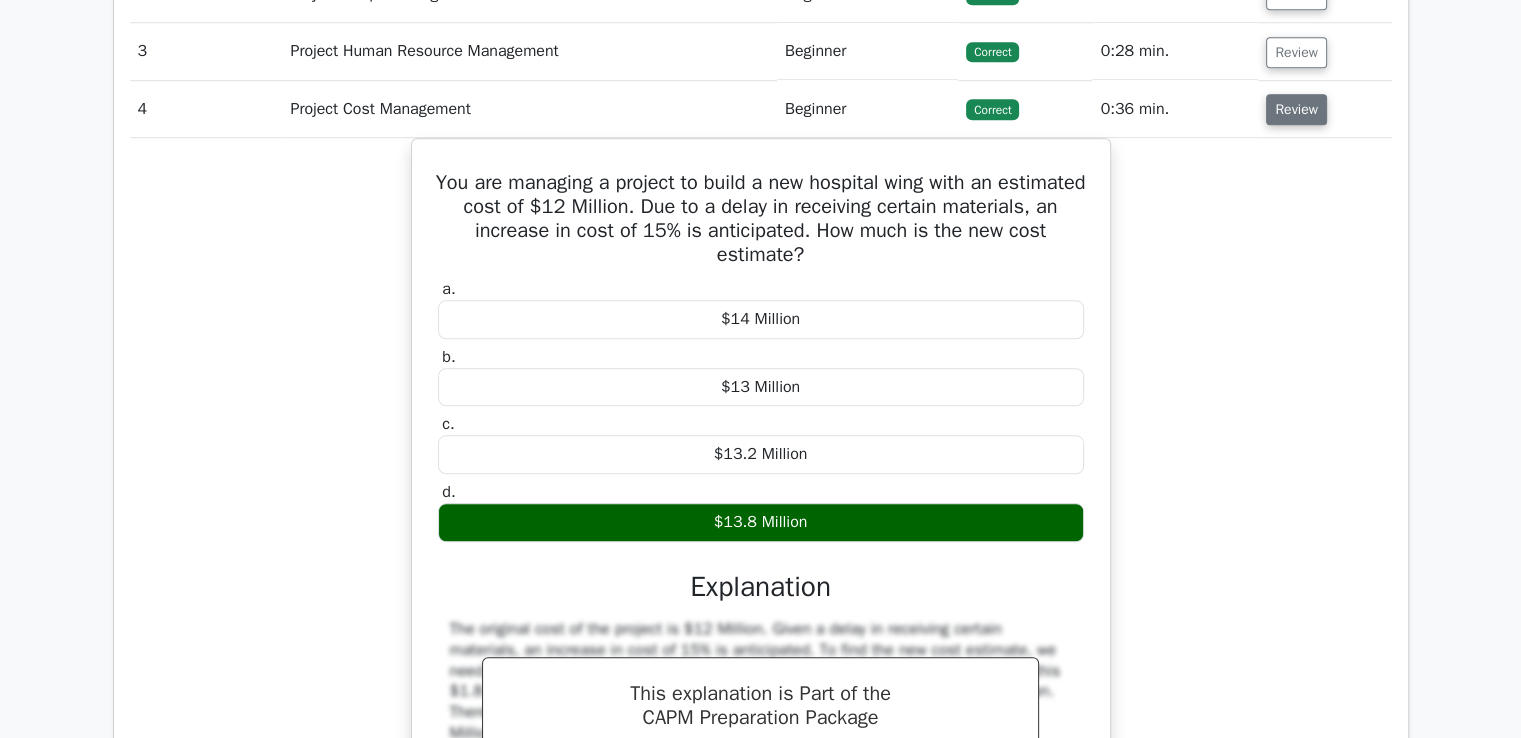 scroll, scrollTop: 1700, scrollLeft: 0, axis: vertical 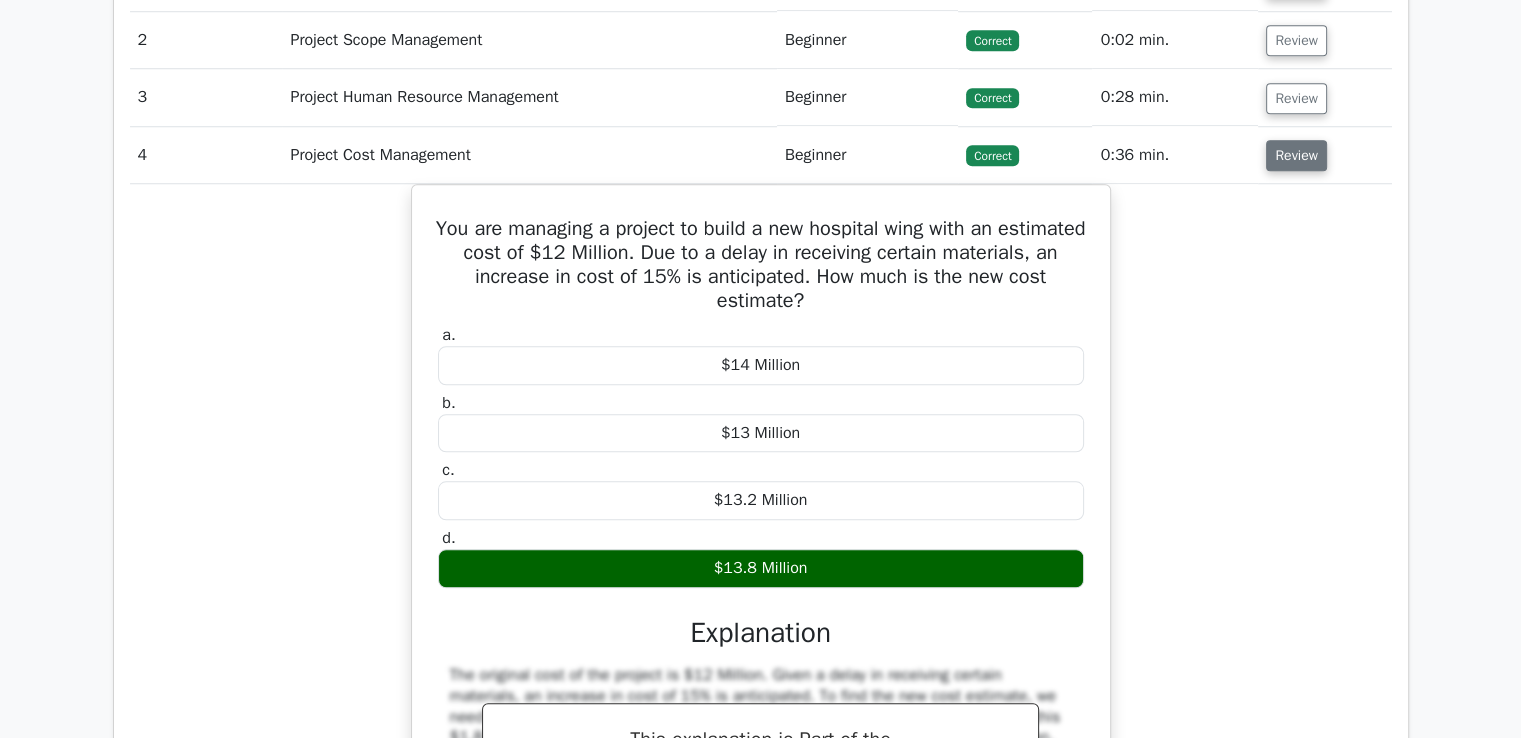 click on "Review" at bounding box center (1296, 155) 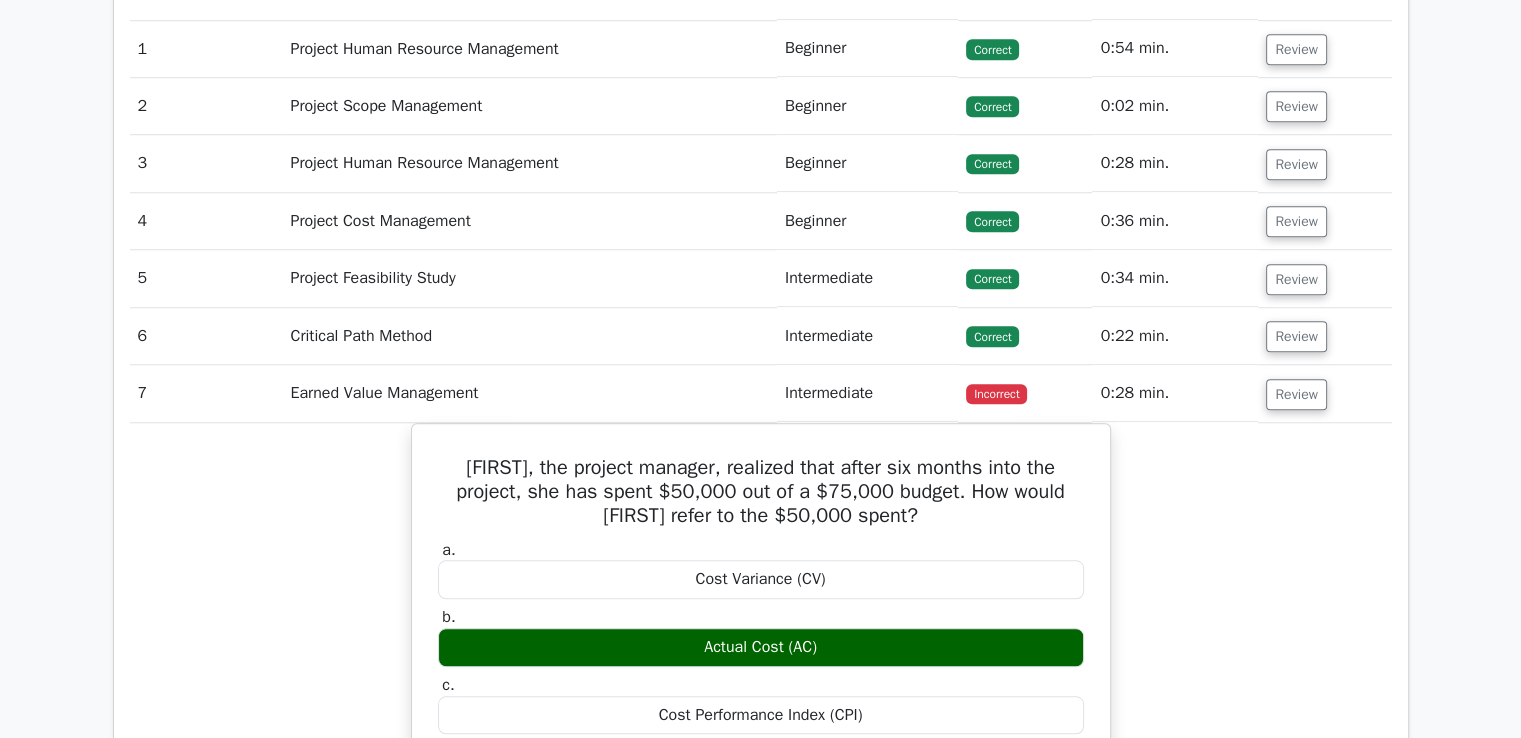 scroll, scrollTop: 1600, scrollLeft: 0, axis: vertical 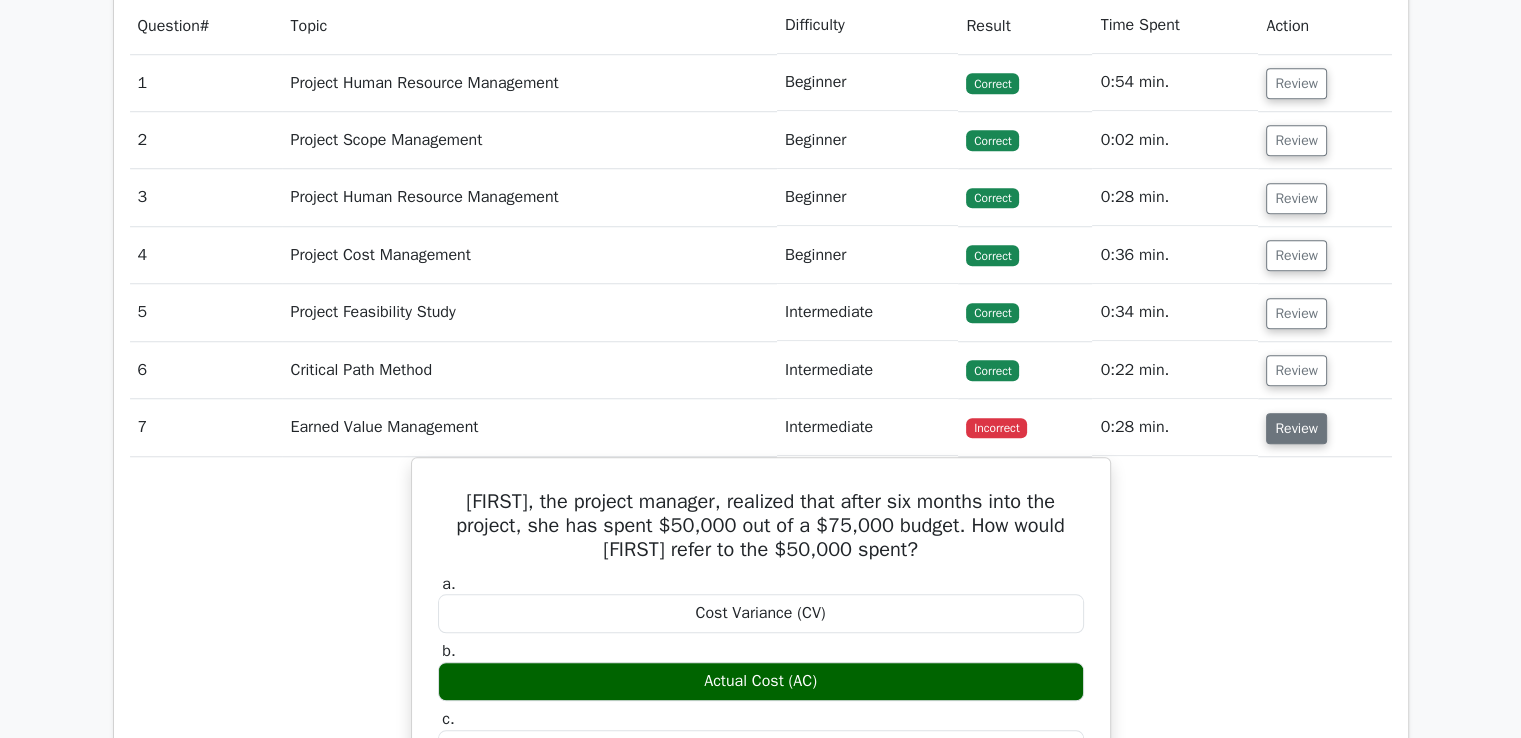 click on "Review" at bounding box center [1296, 428] 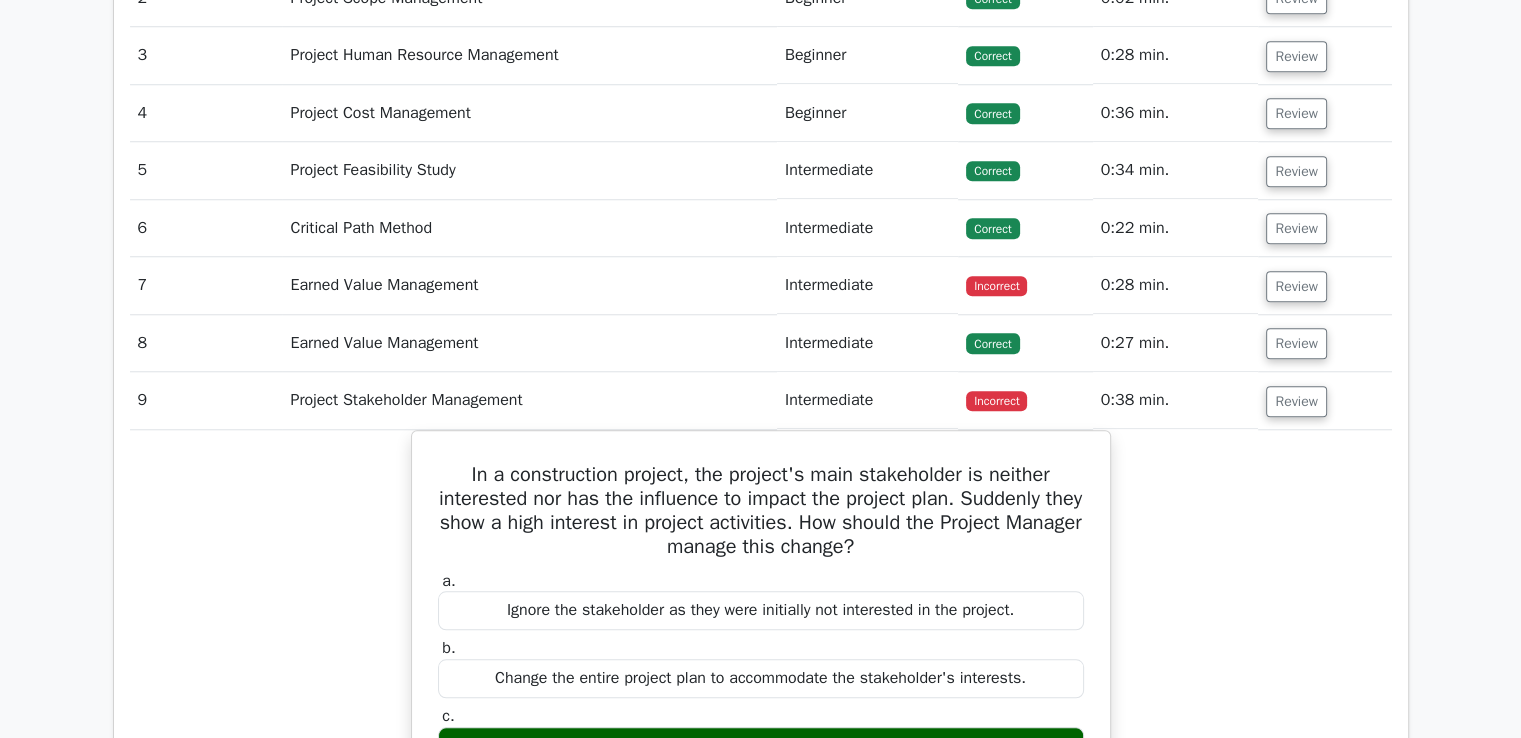 scroll, scrollTop: 1900, scrollLeft: 0, axis: vertical 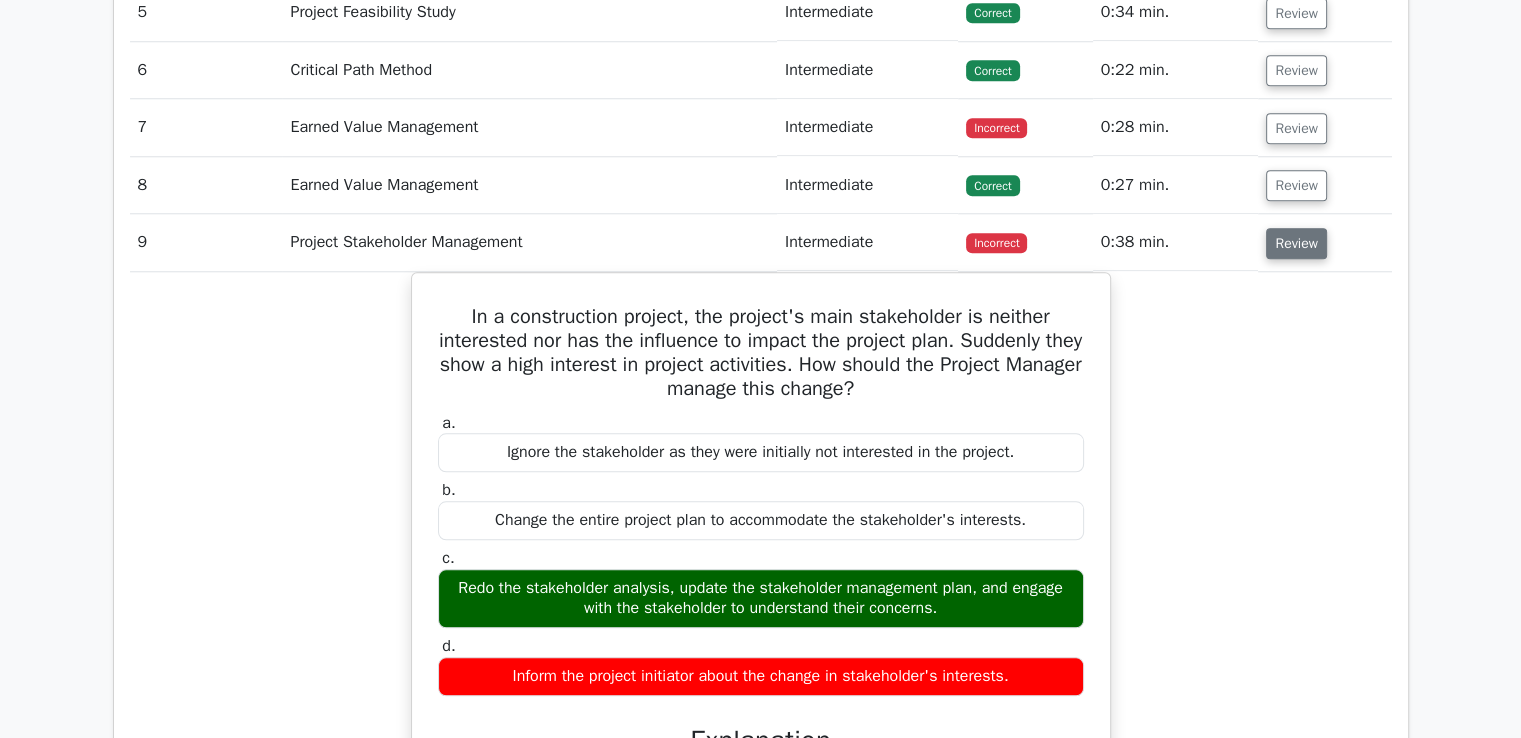 click on "Review" at bounding box center (1296, 243) 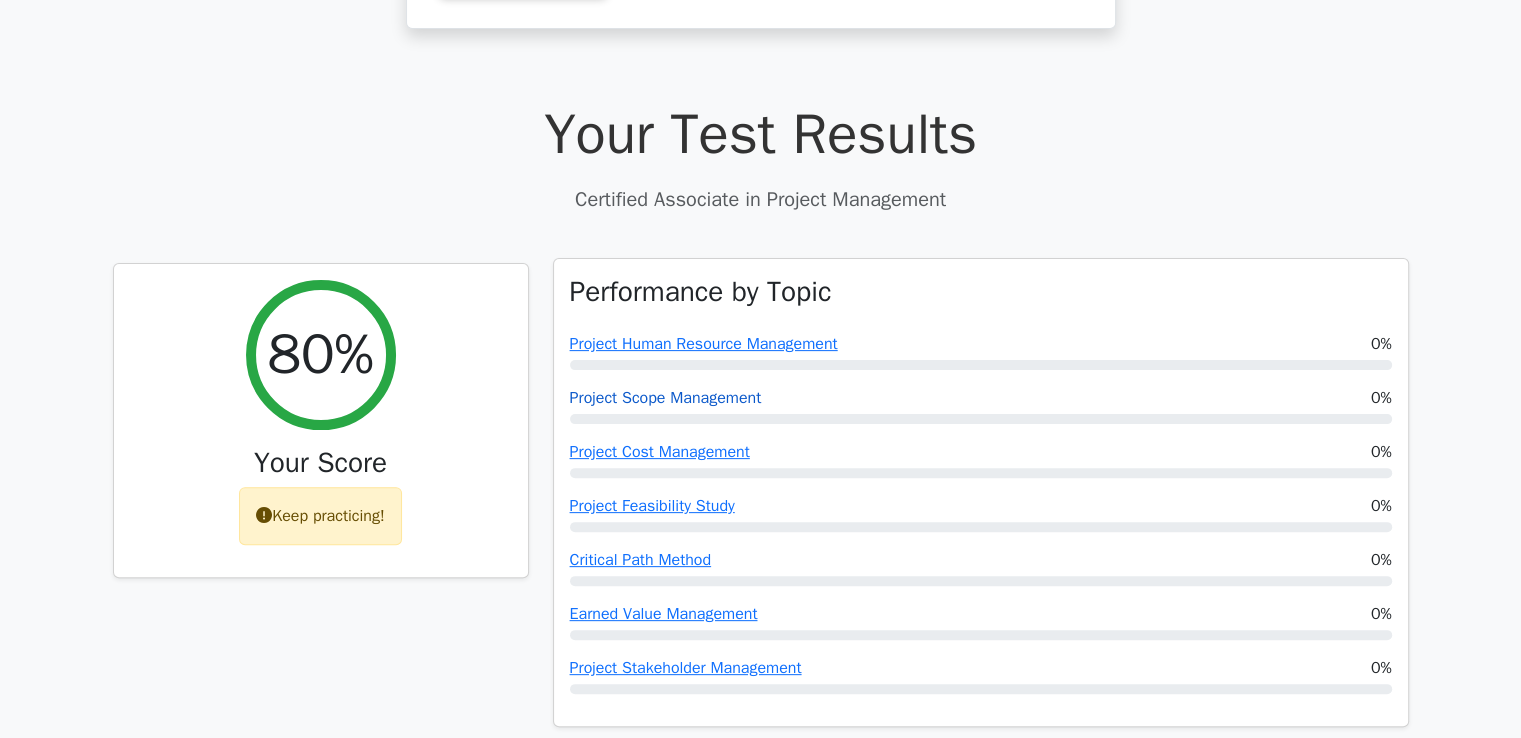 scroll, scrollTop: 0, scrollLeft: 0, axis: both 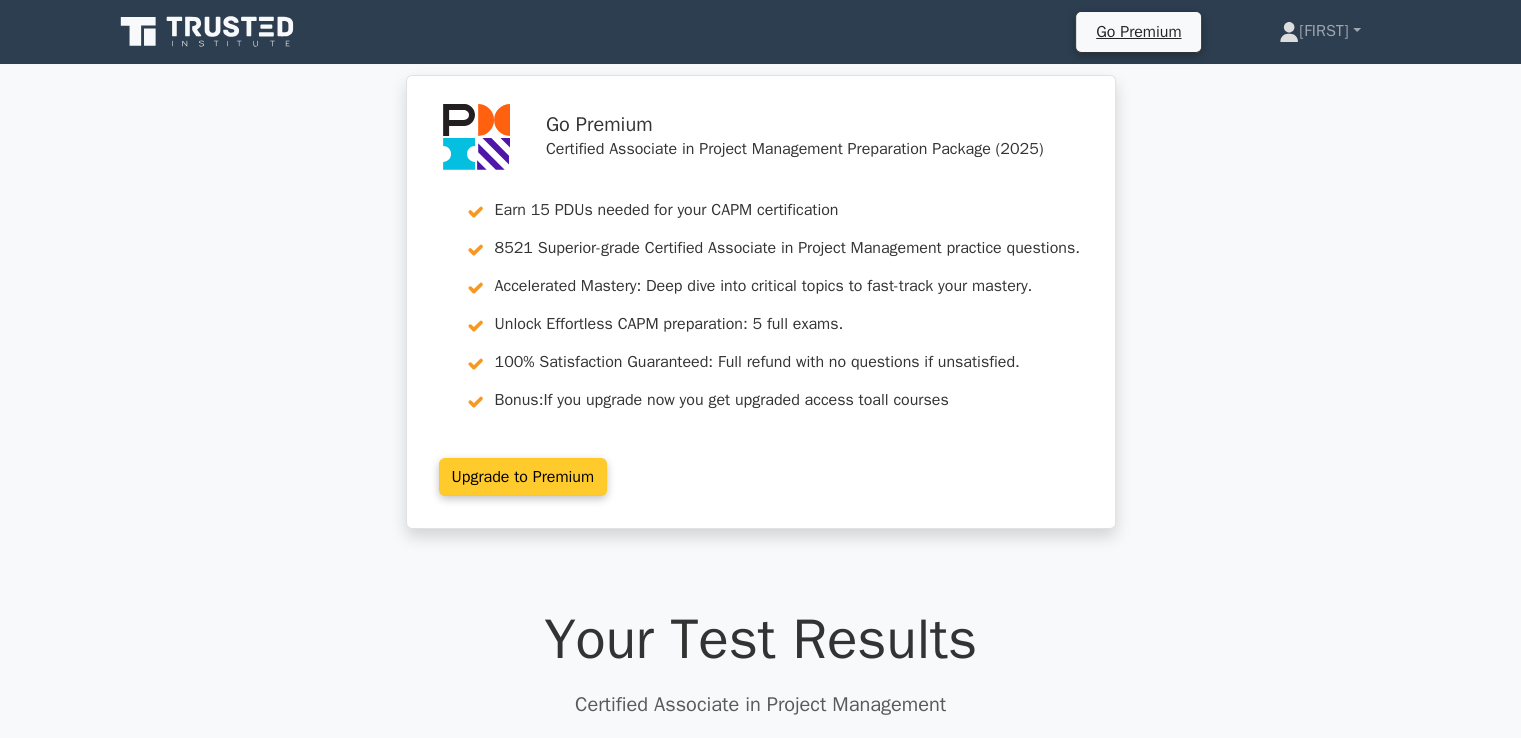 click on "Upgrade to Premium" at bounding box center (523, 477) 